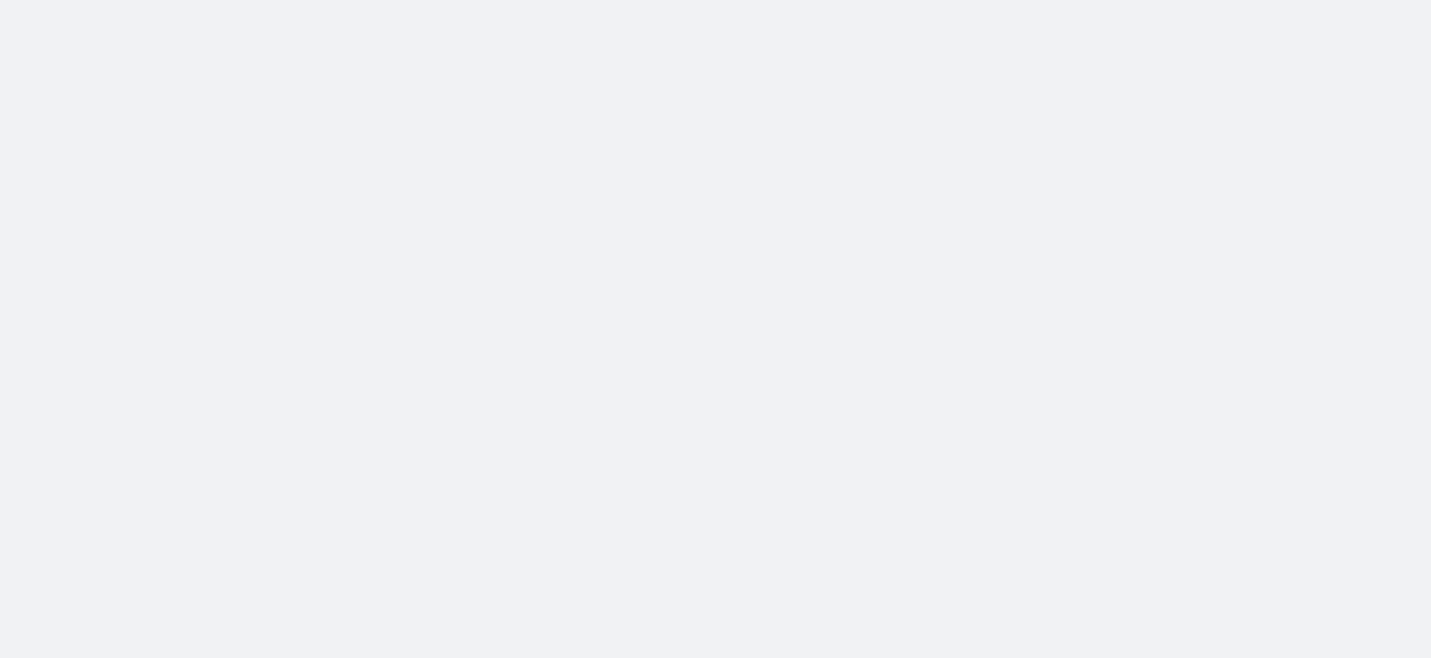 scroll, scrollTop: 0, scrollLeft: 0, axis: both 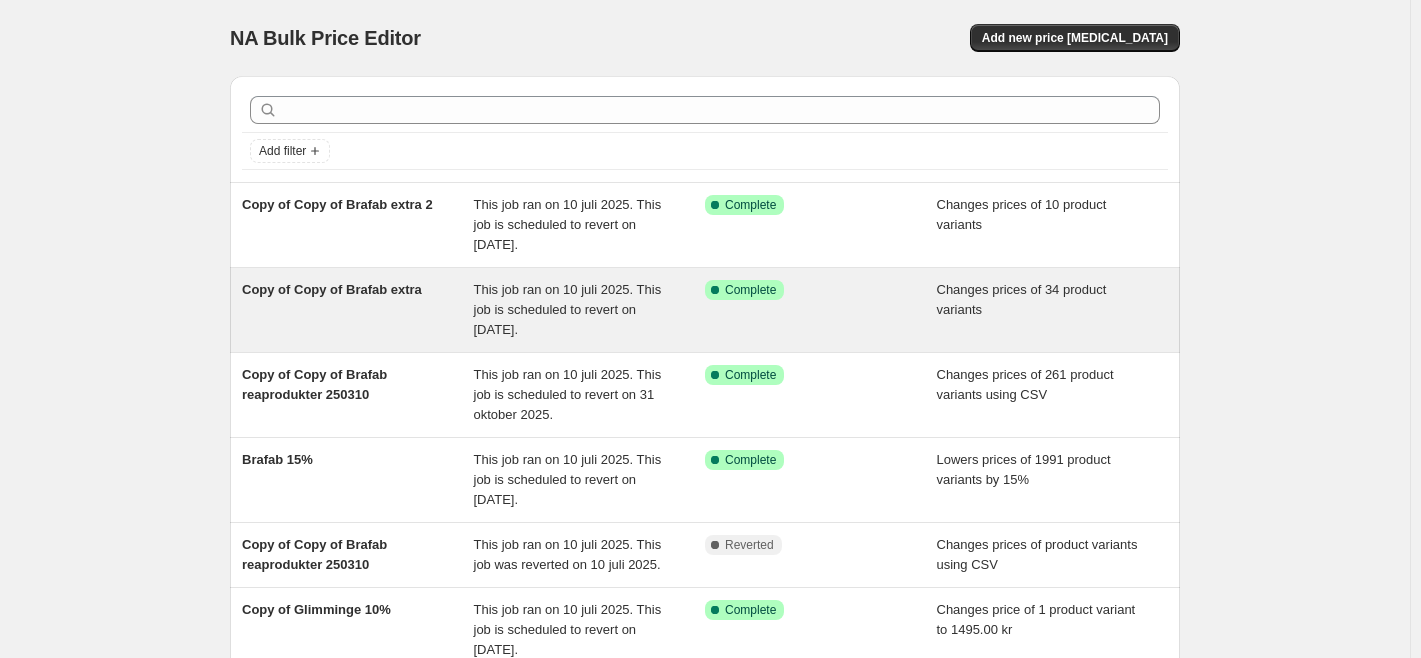 click on "This job ran on 10 juli 2025. This job is scheduled to revert on [DATE]." at bounding box center (568, 309) 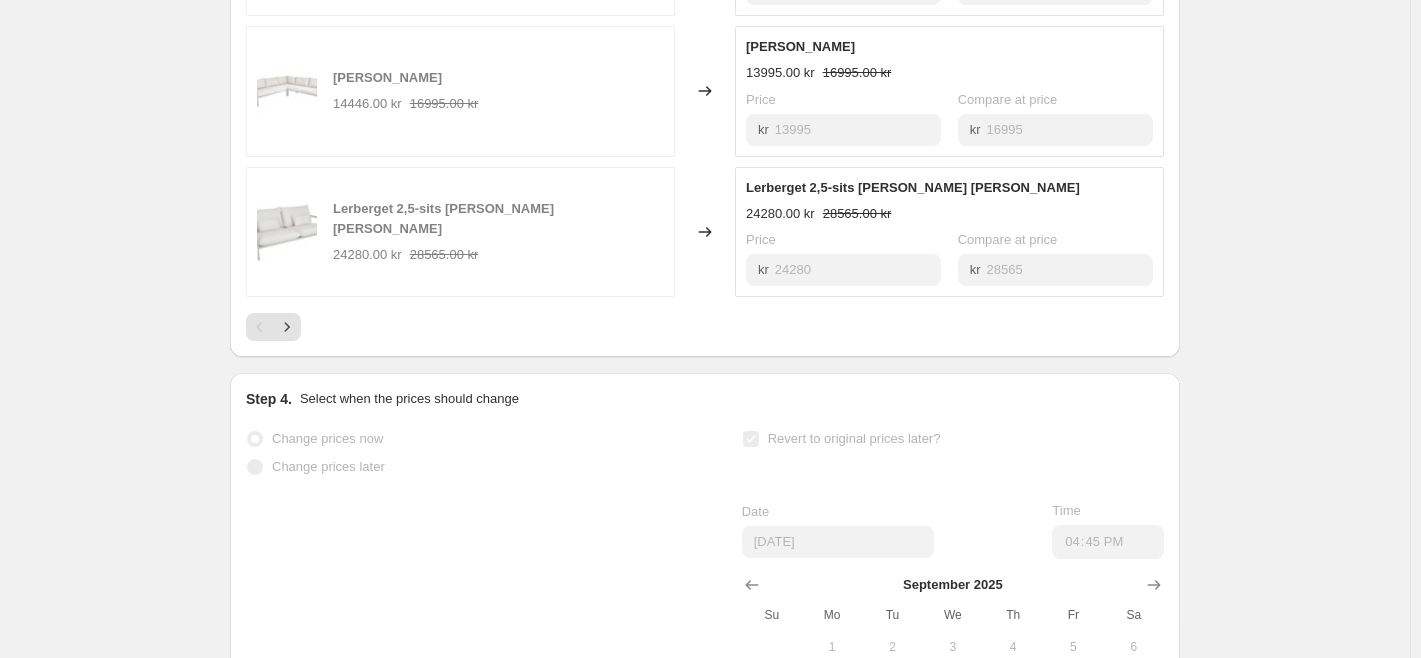 scroll, scrollTop: 1600, scrollLeft: 0, axis: vertical 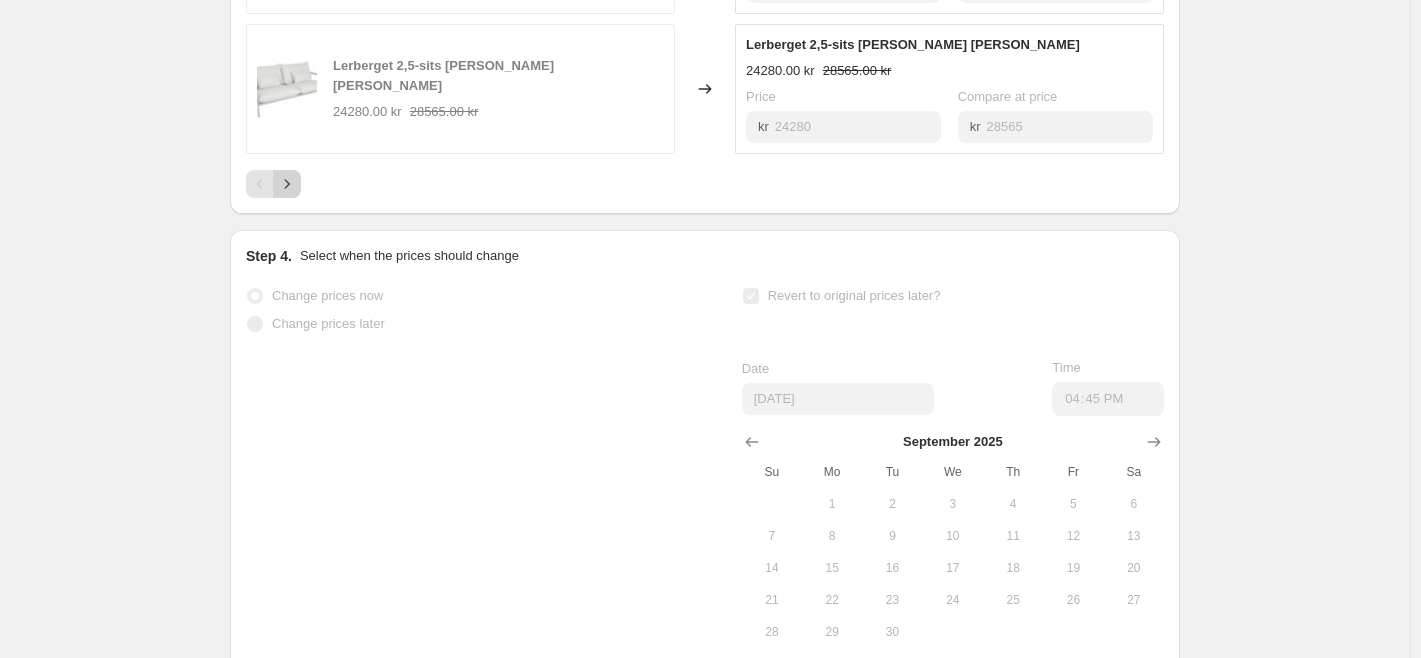 click 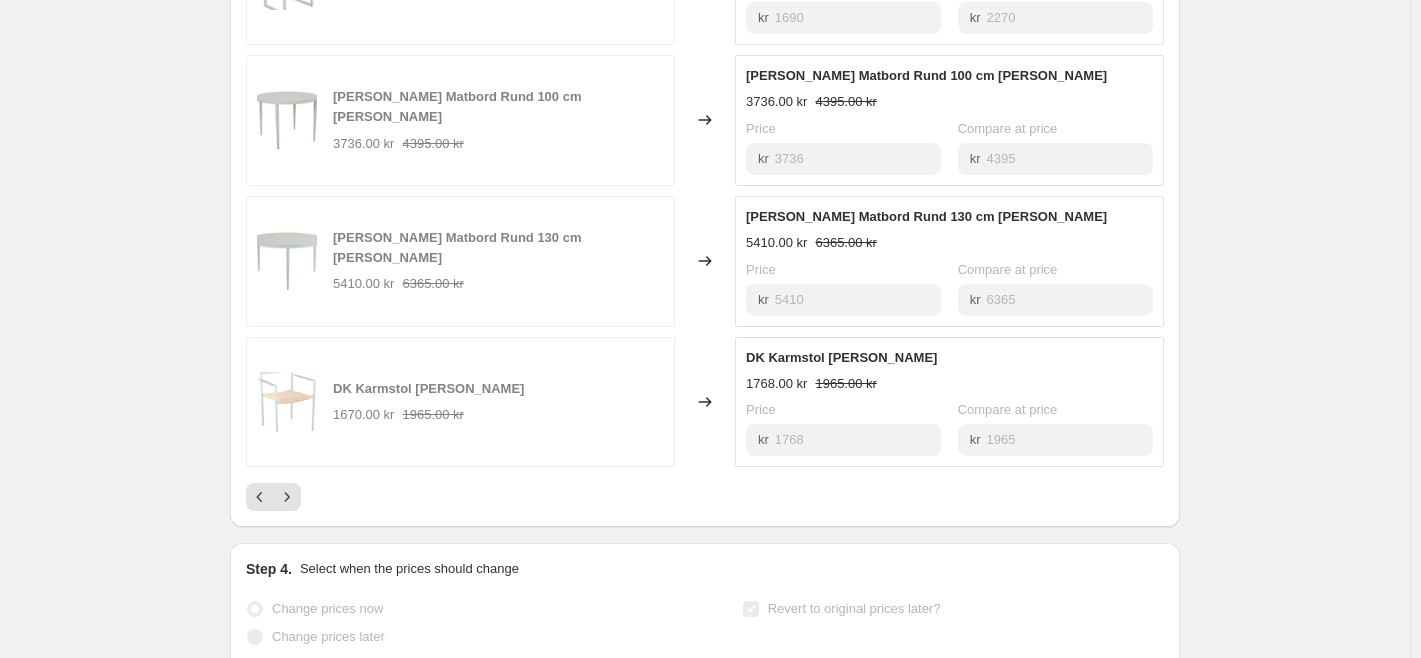 scroll, scrollTop: 1500, scrollLeft: 0, axis: vertical 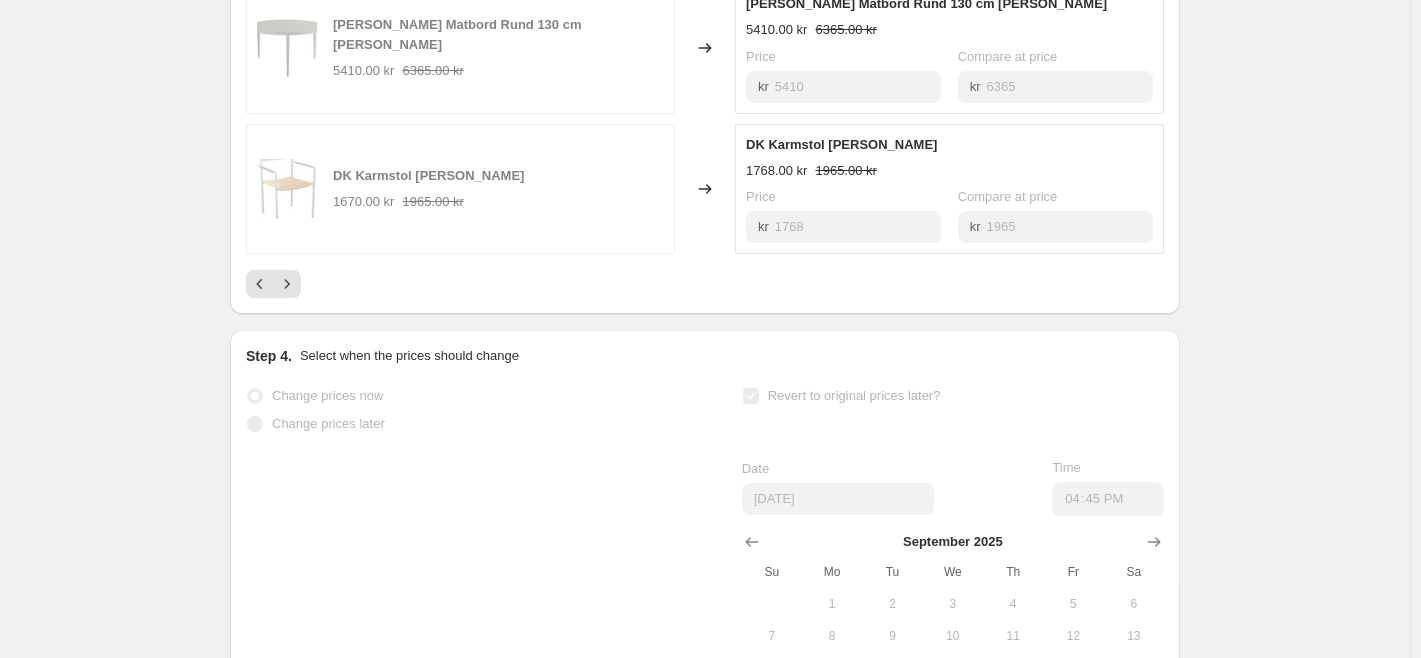 click at bounding box center (705, 284) 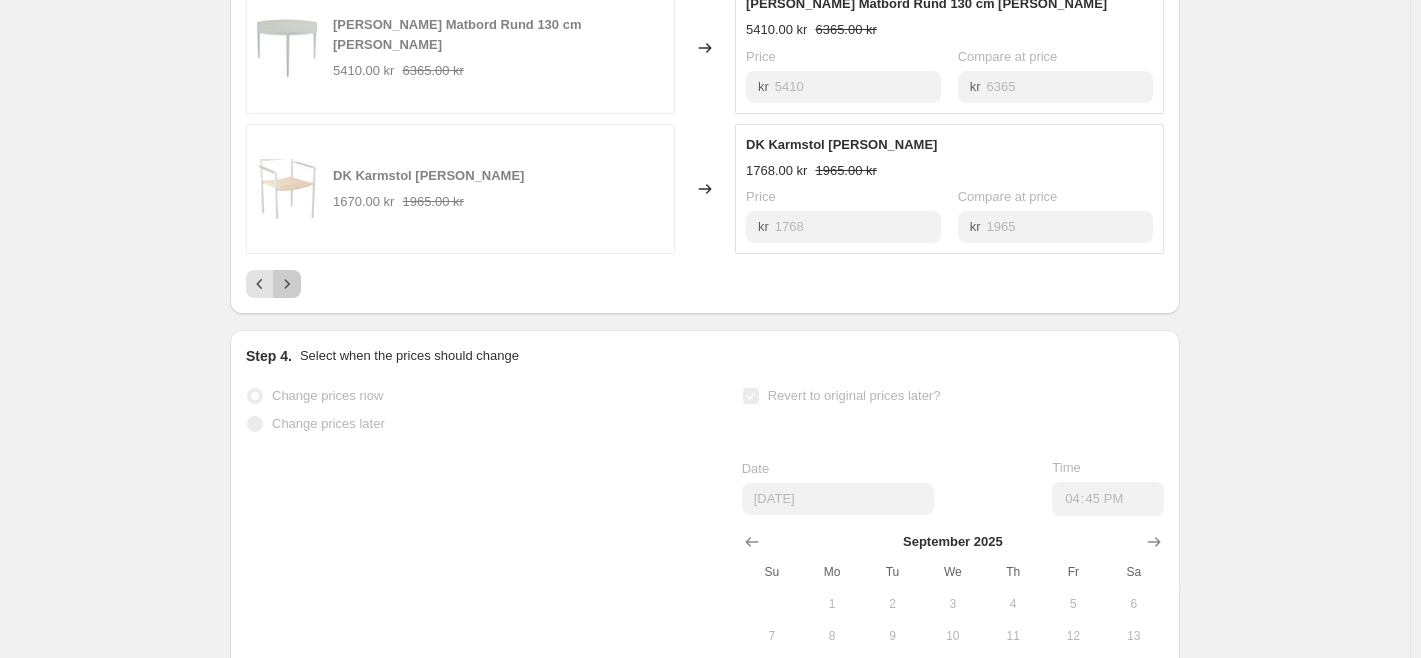 click 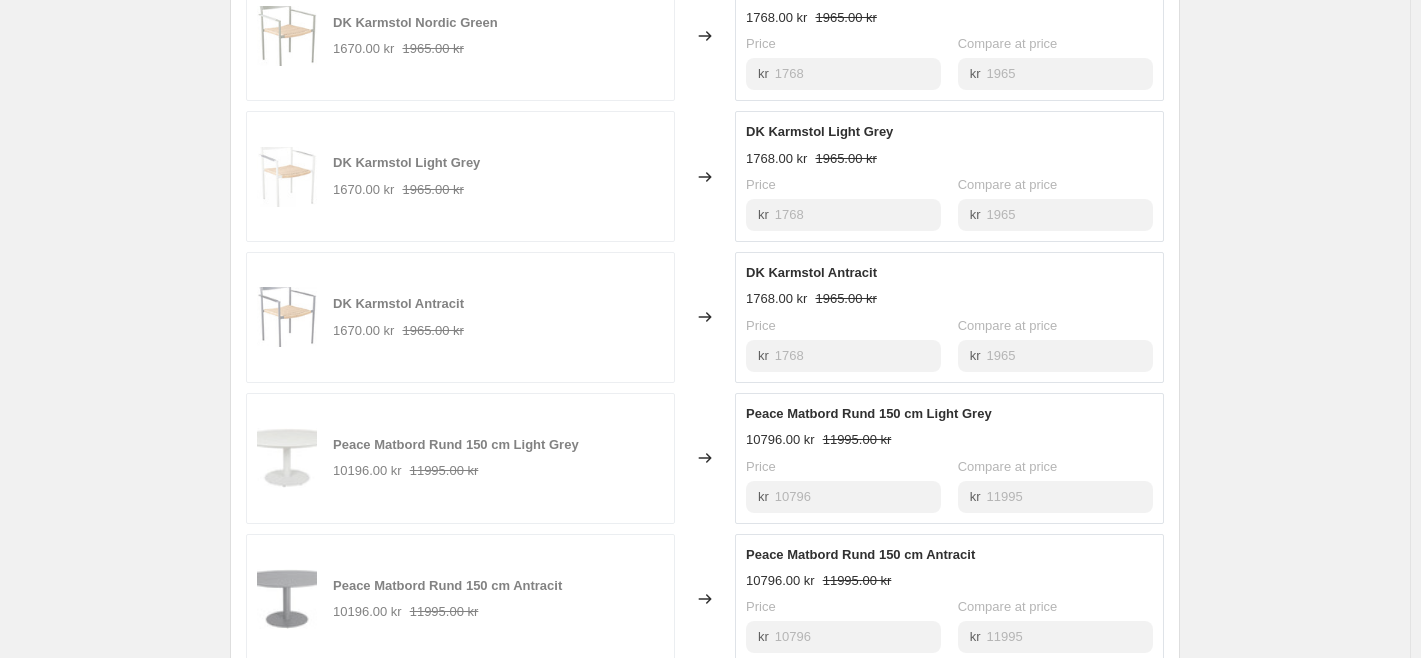 scroll, scrollTop: 1300, scrollLeft: 0, axis: vertical 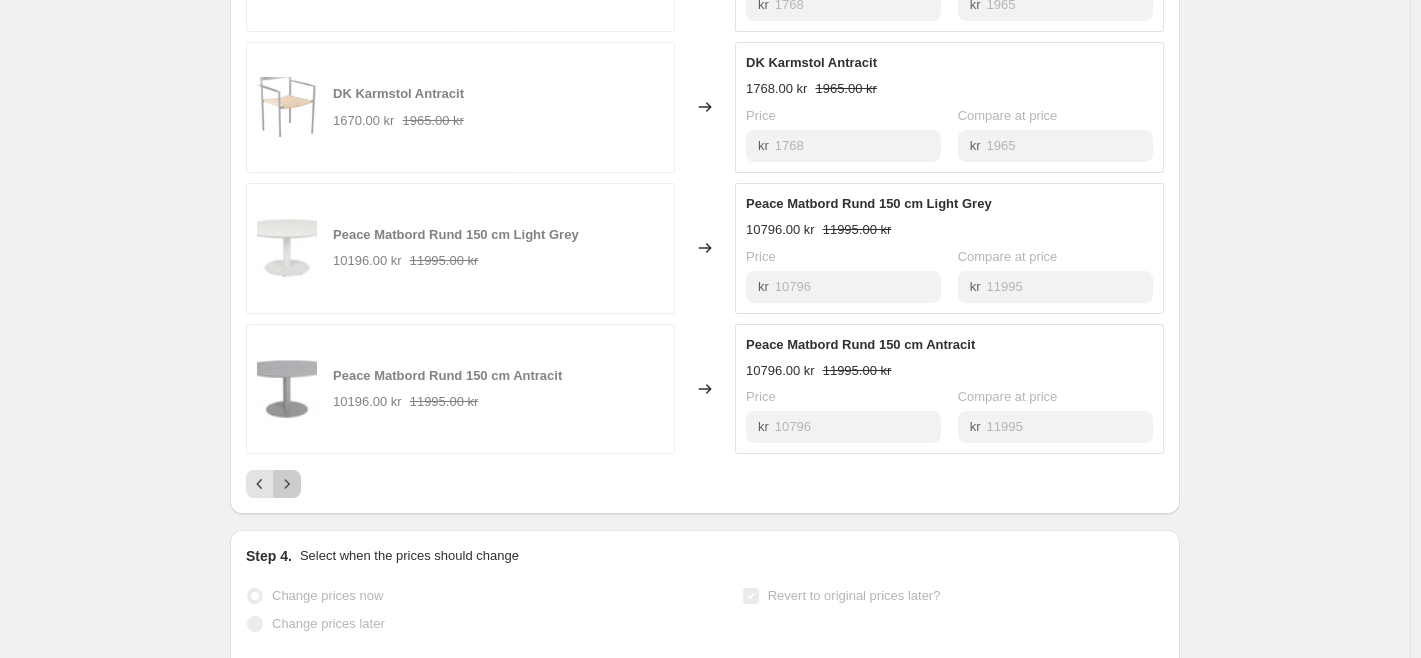 click at bounding box center (287, 484) 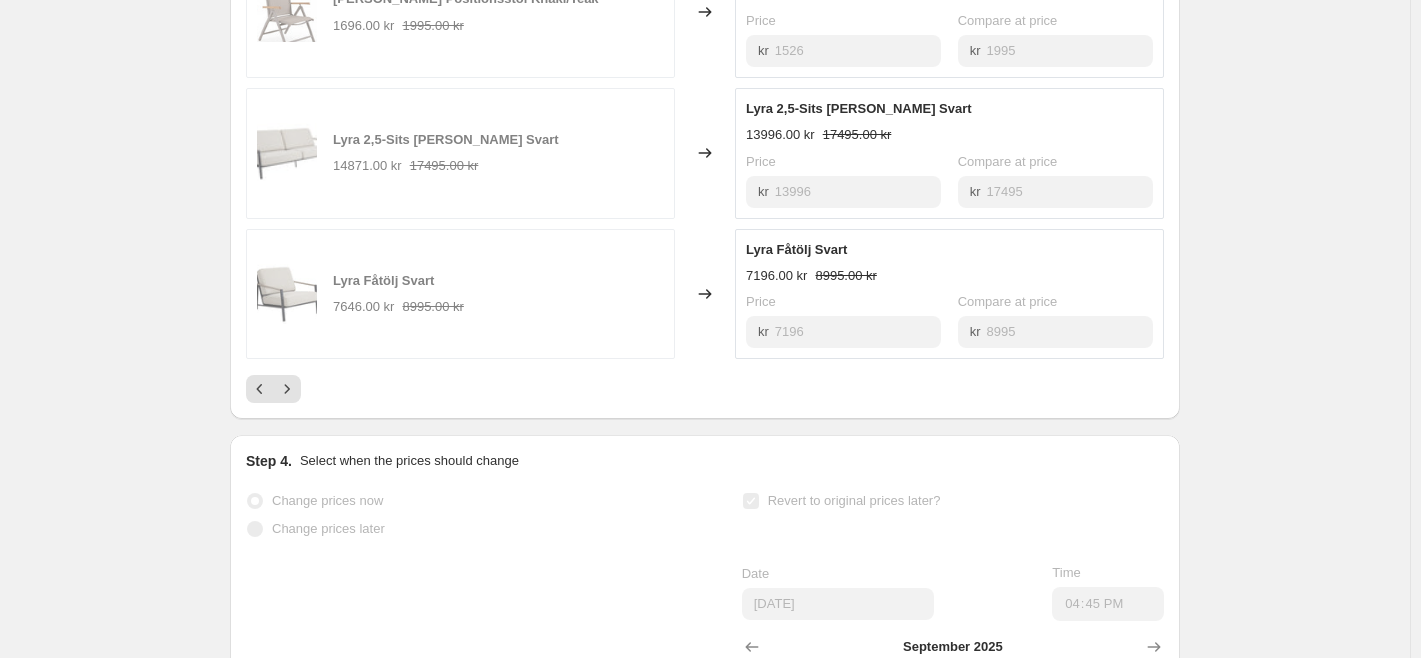 scroll, scrollTop: 1400, scrollLeft: 0, axis: vertical 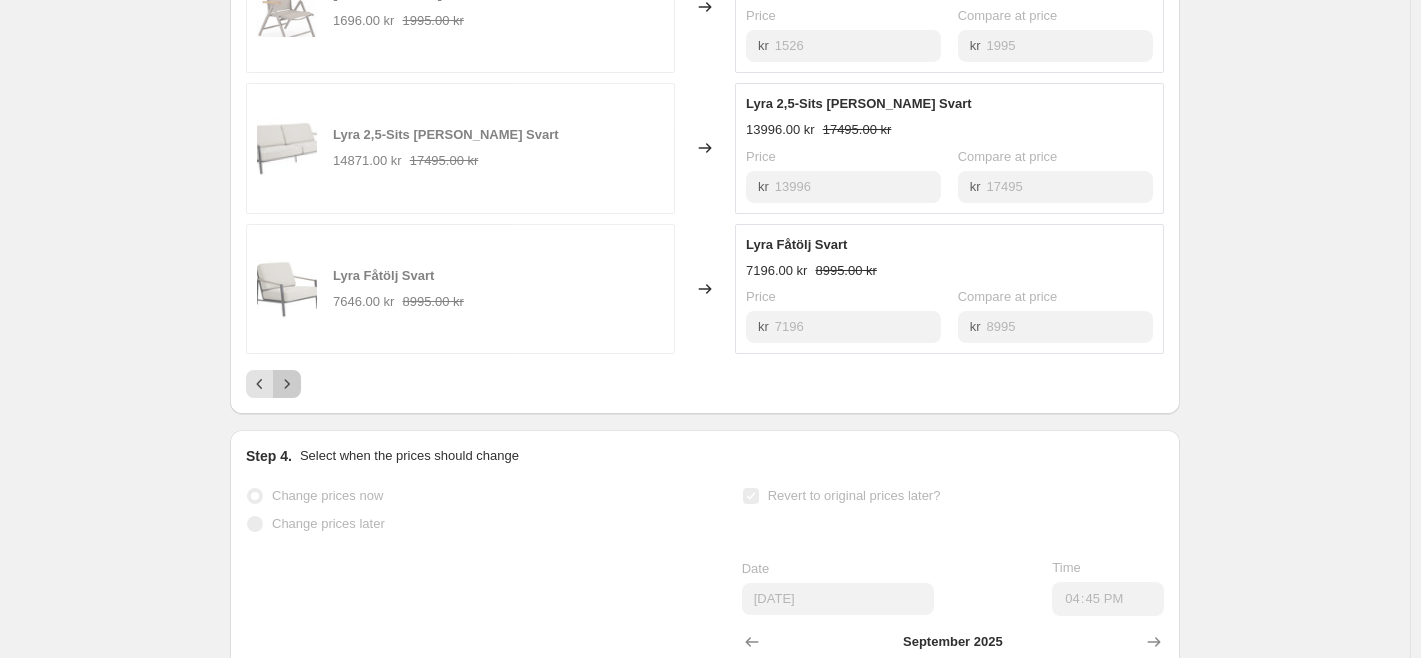 click 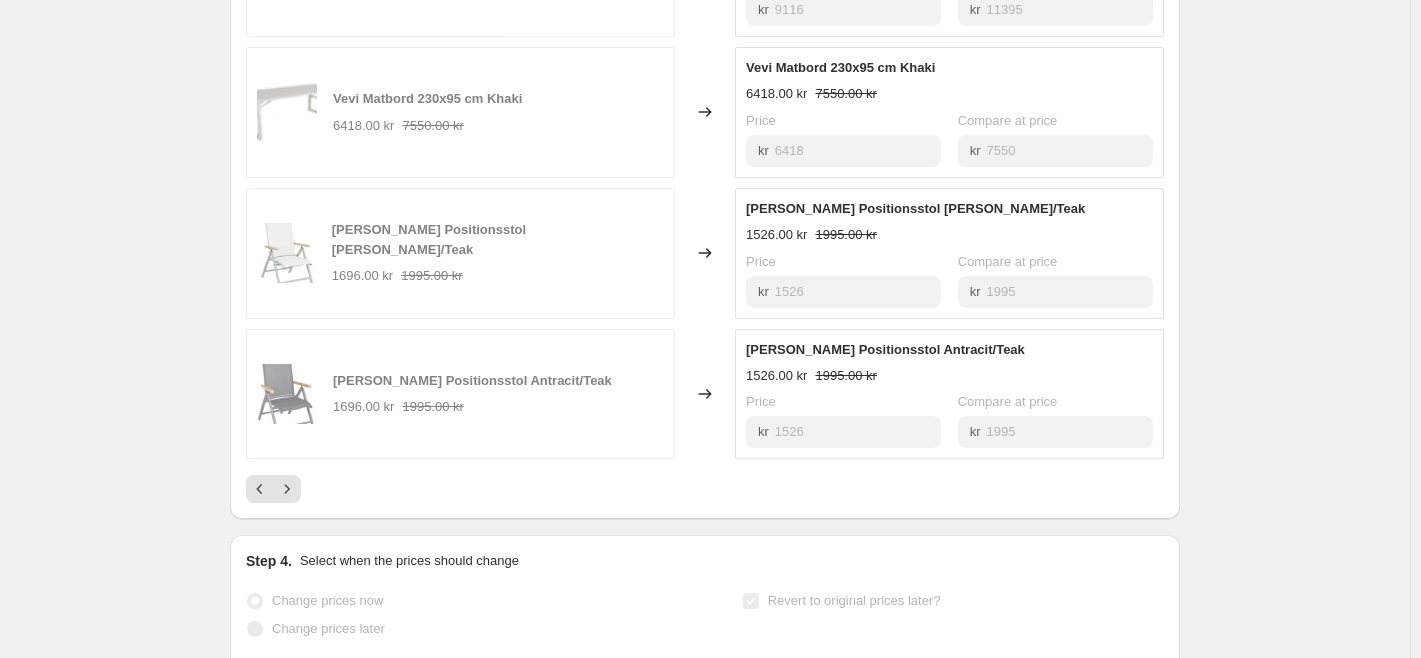 scroll, scrollTop: 1300, scrollLeft: 0, axis: vertical 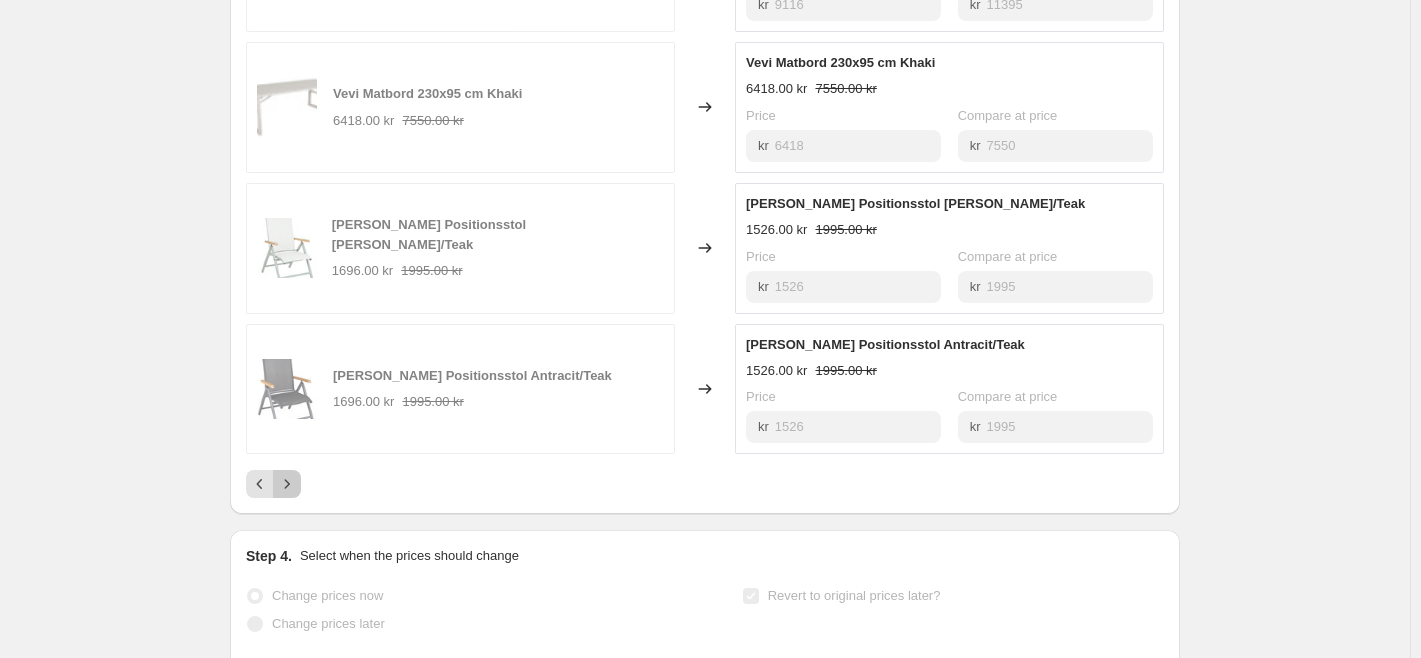 click 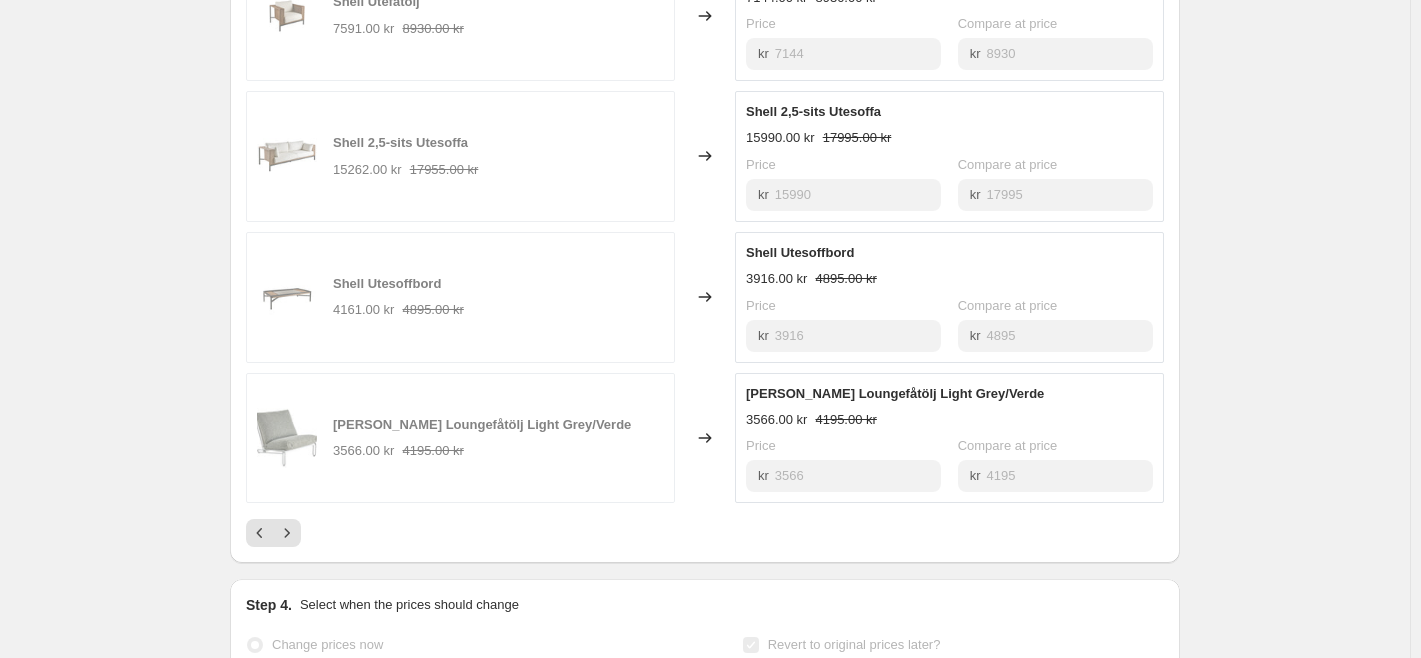 scroll, scrollTop: 1300, scrollLeft: 0, axis: vertical 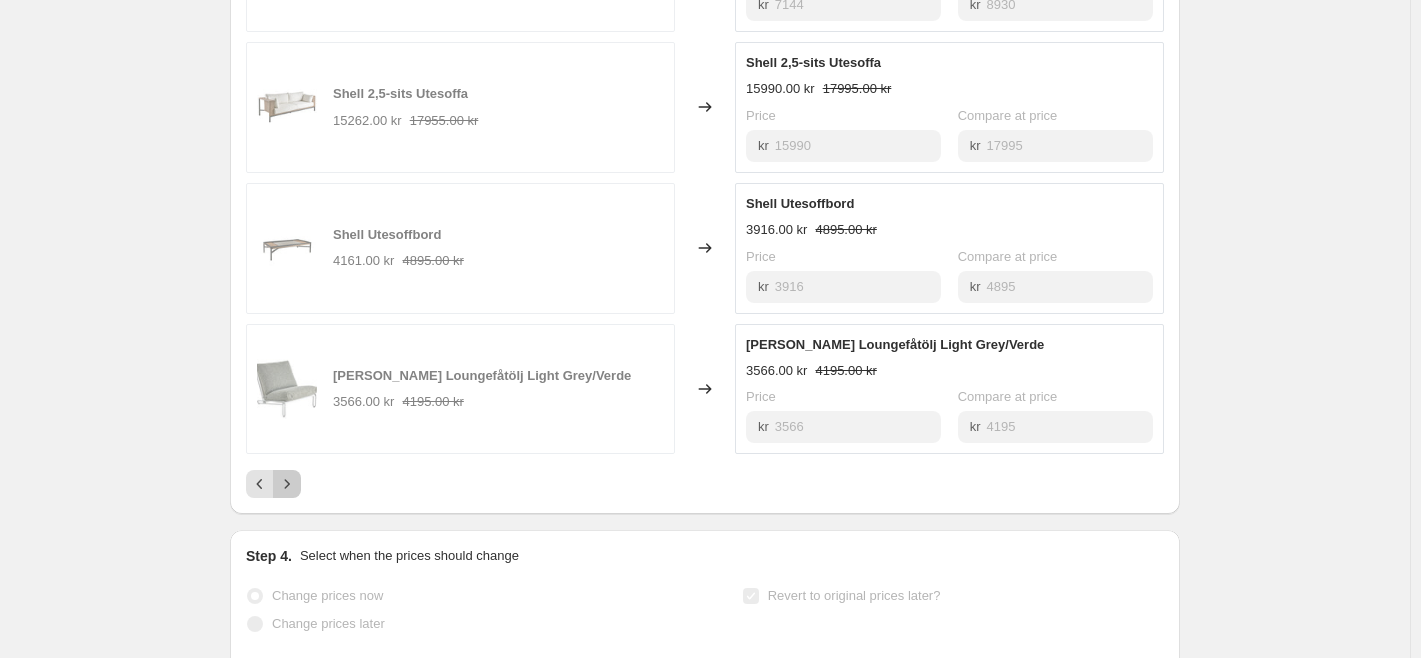 click 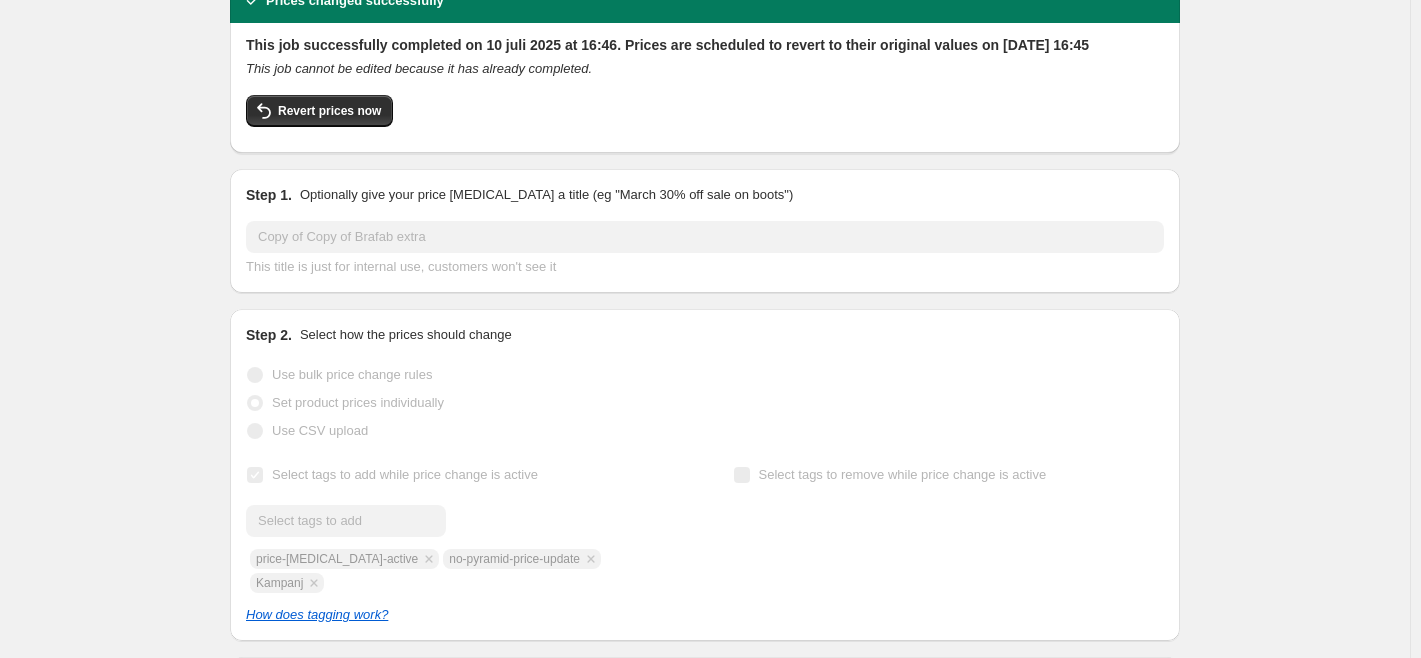 scroll, scrollTop: 0, scrollLeft: 0, axis: both 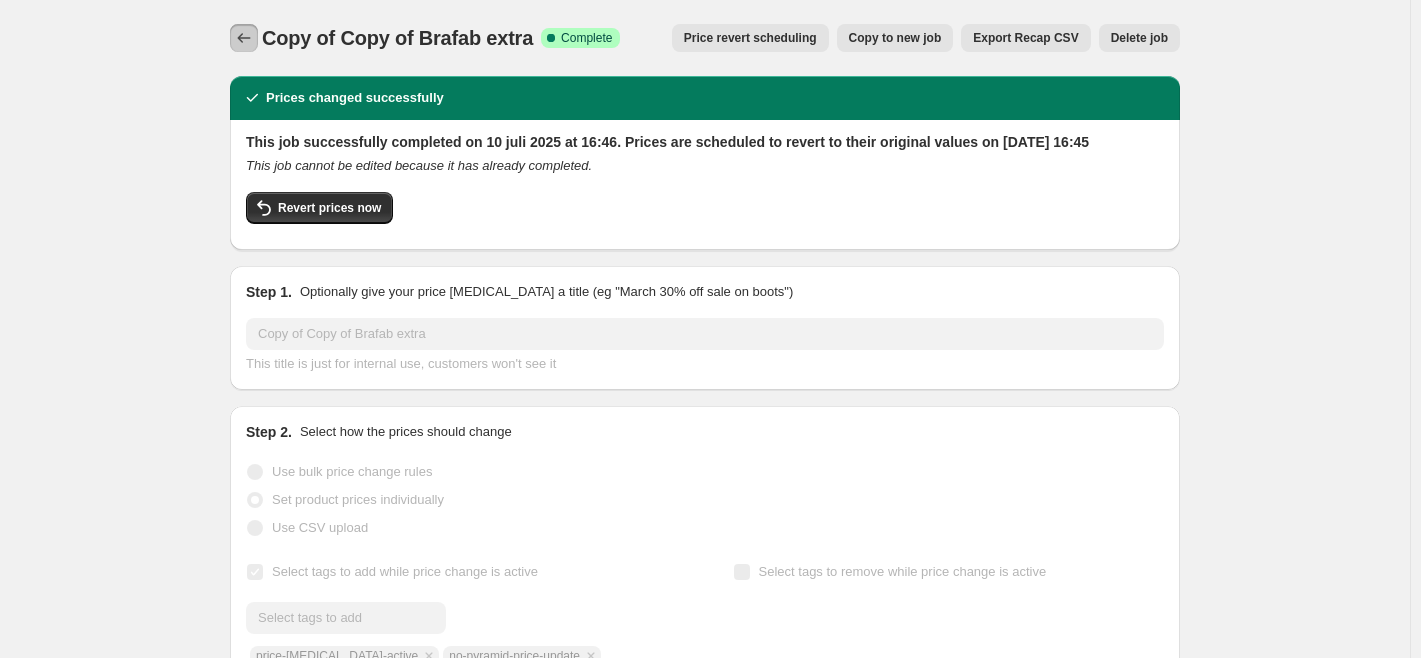 click at bounding box center [244, 38] 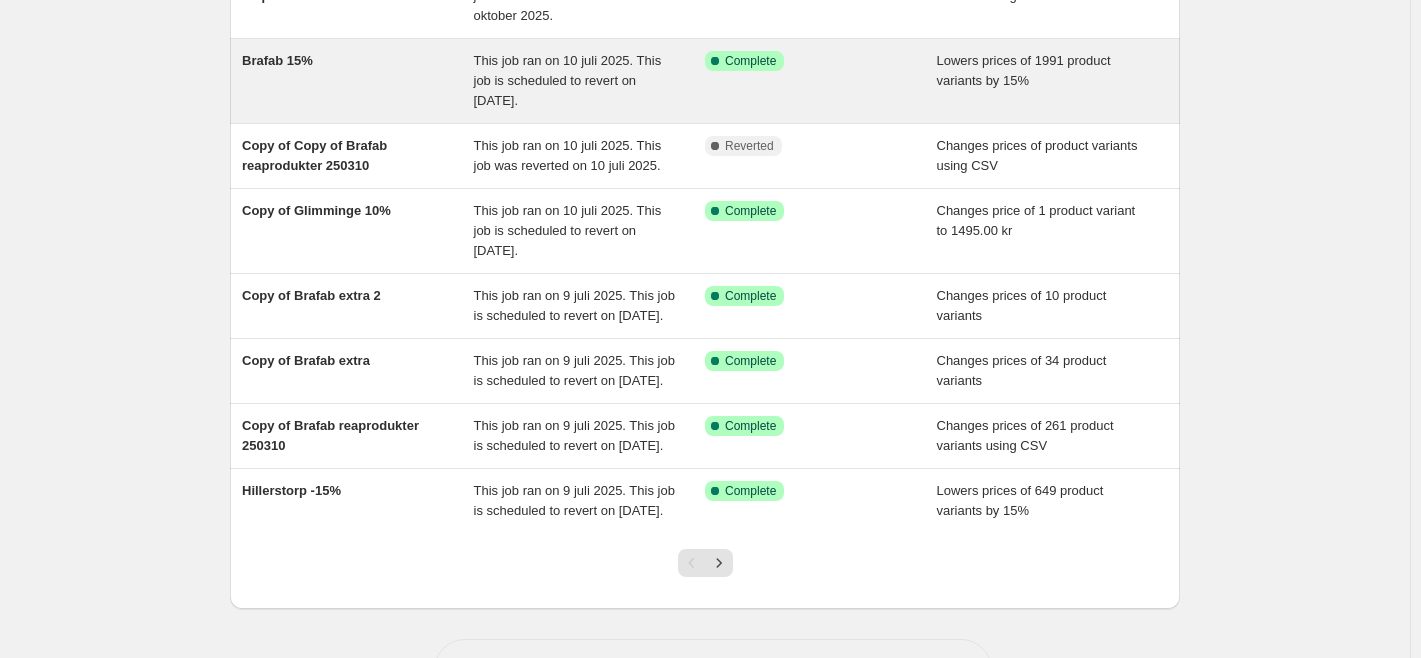 scroll, scrollTop: 400, scrollLeft: 0, axis: vertical 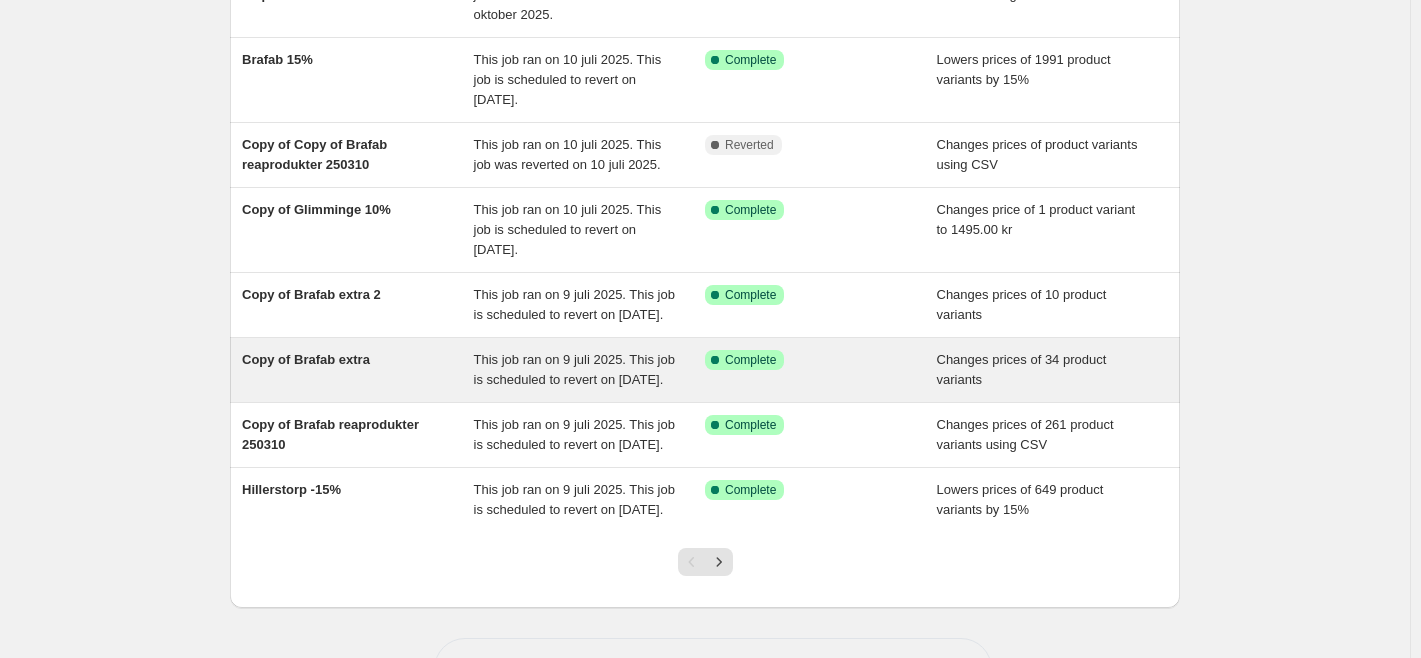click on "This job ran on 9 juli 2025. This job is scheduled to revert on [DATE]." at bounding box center [574, 369] 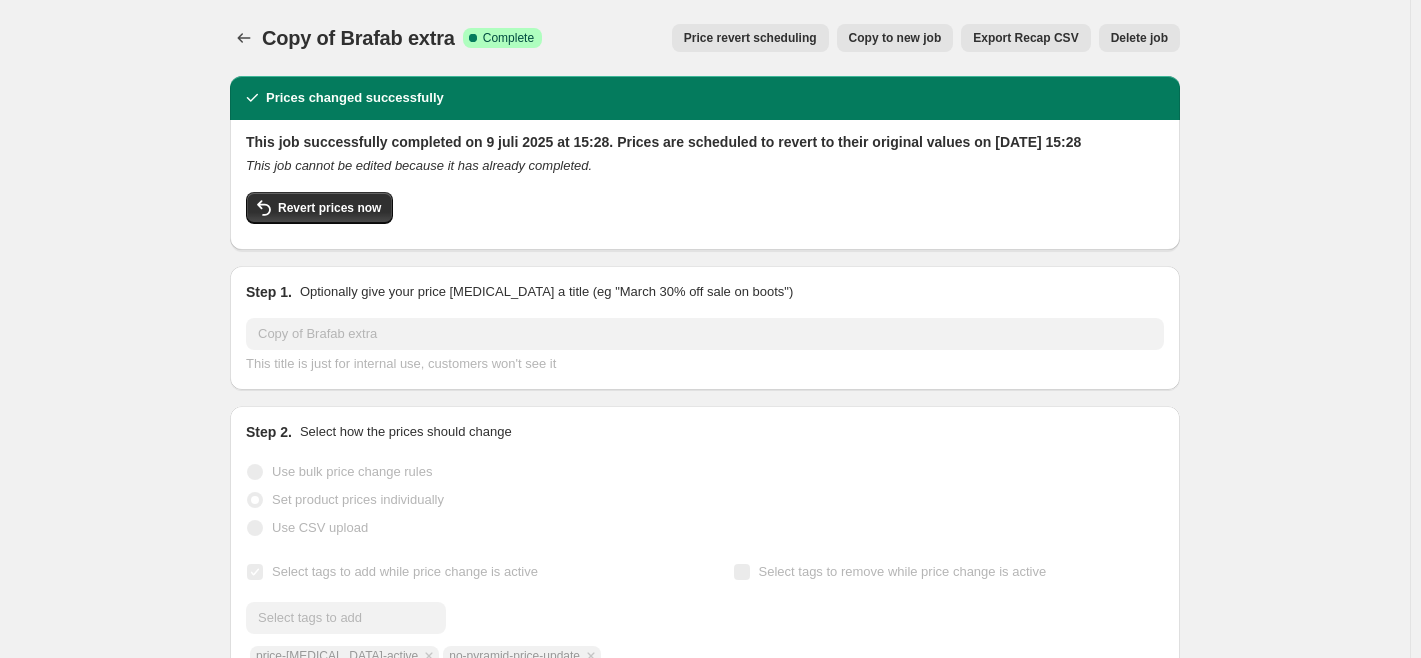click on "Delete job" at bounding box center [1139, 38] 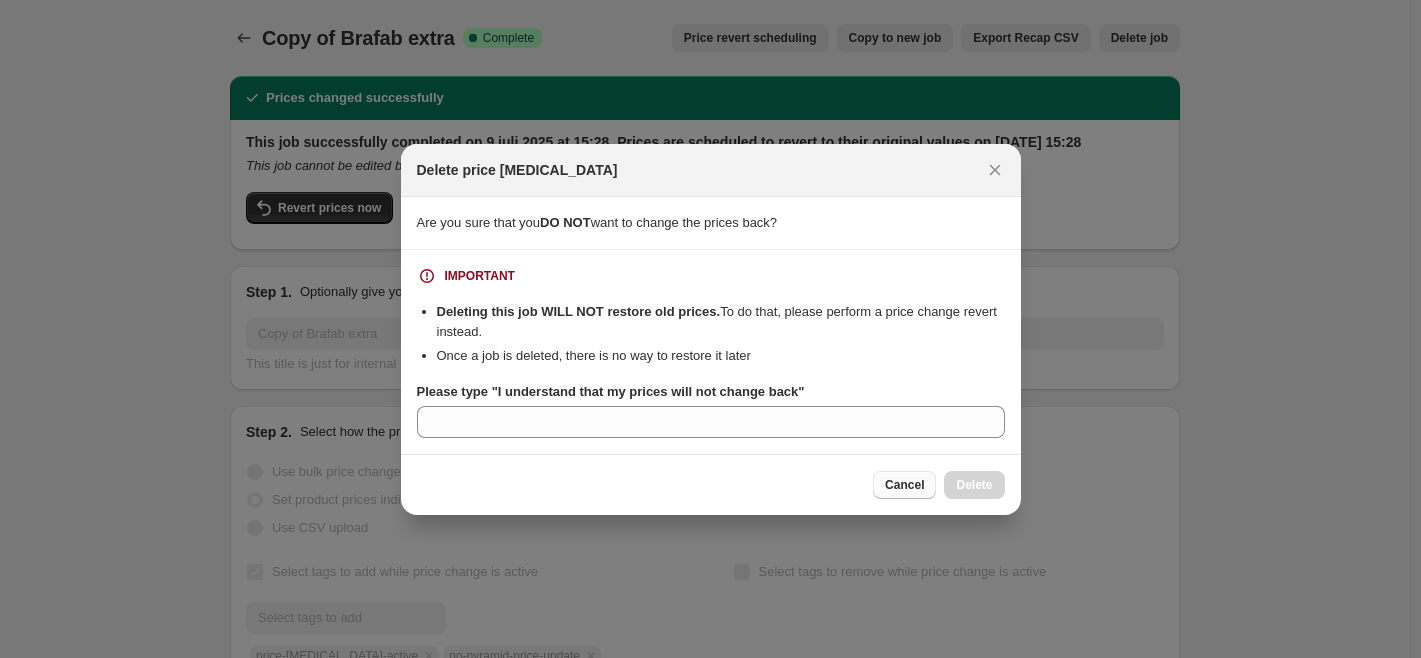 click on "Cancel" at bounding box center [904, 485] 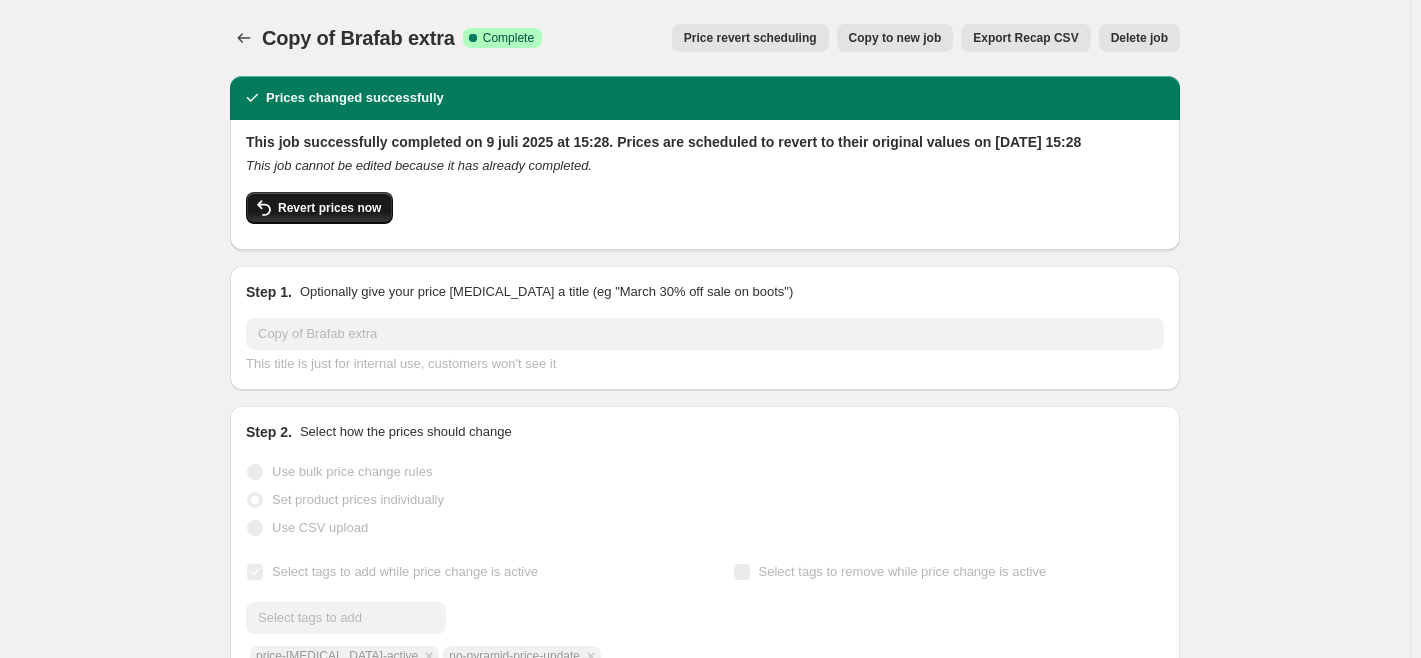 click on "Revert prices now" at bounding box center (329, 208) 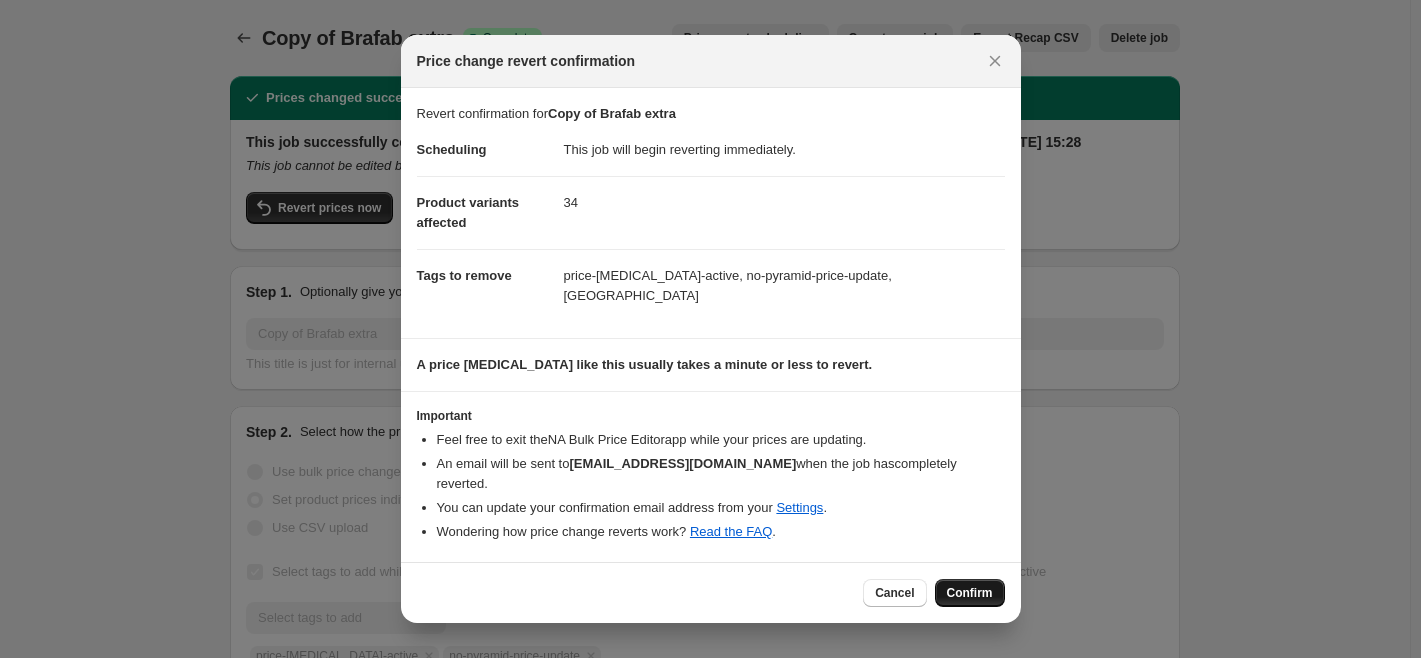 click on "Confirm" at bounding box center (970, 593) 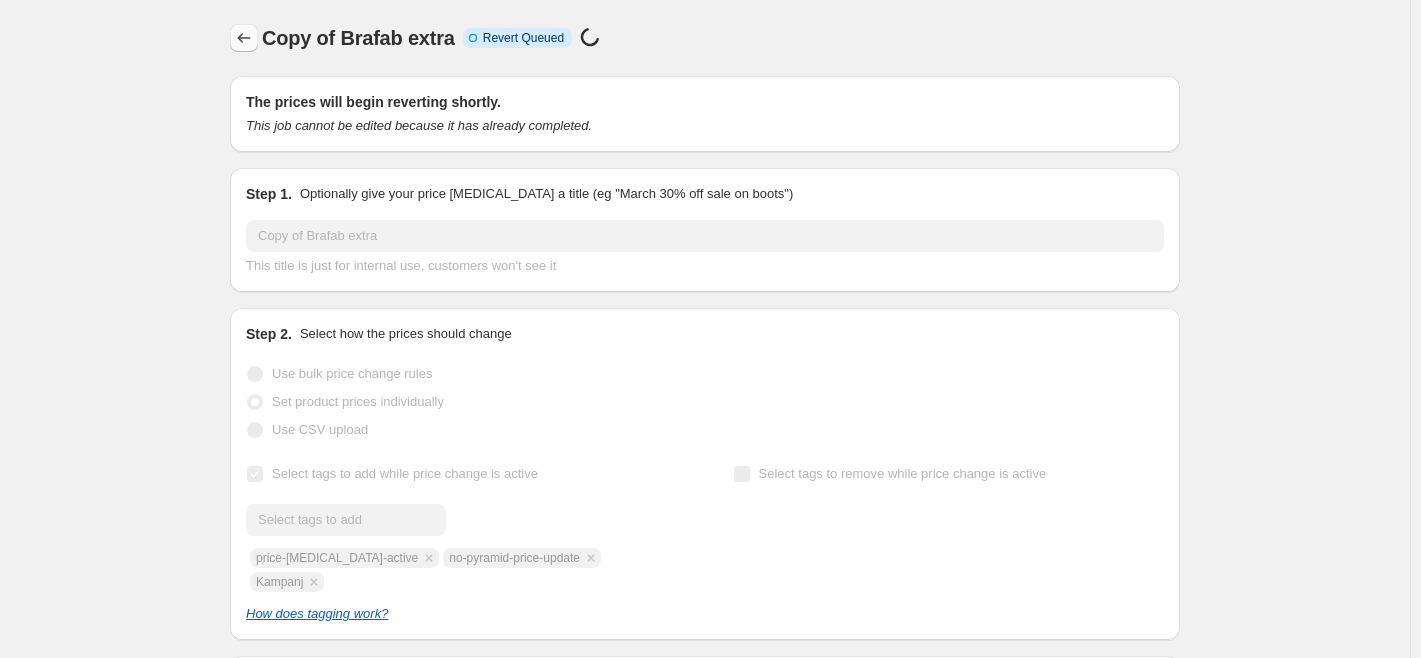 click 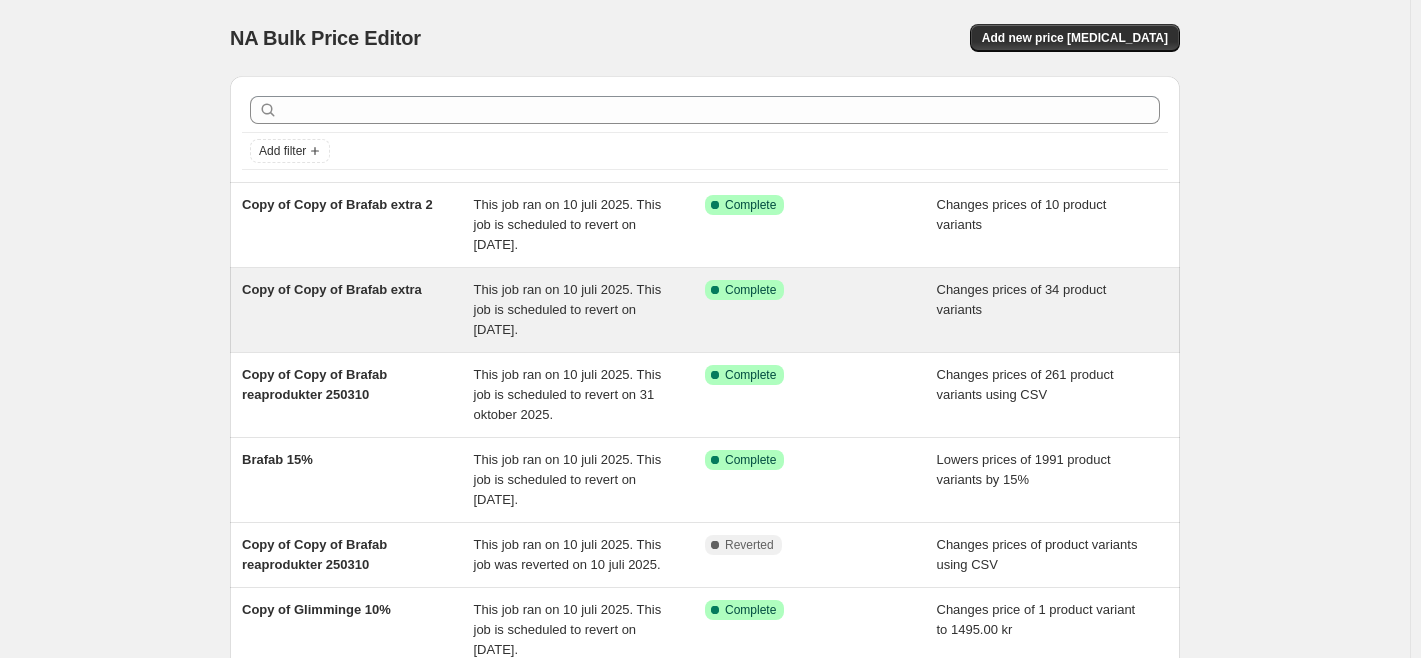 click on "This job ran on 10 juli 2025. This job is scheduled to revert on [DATE]." at bounding box center (590, 310) 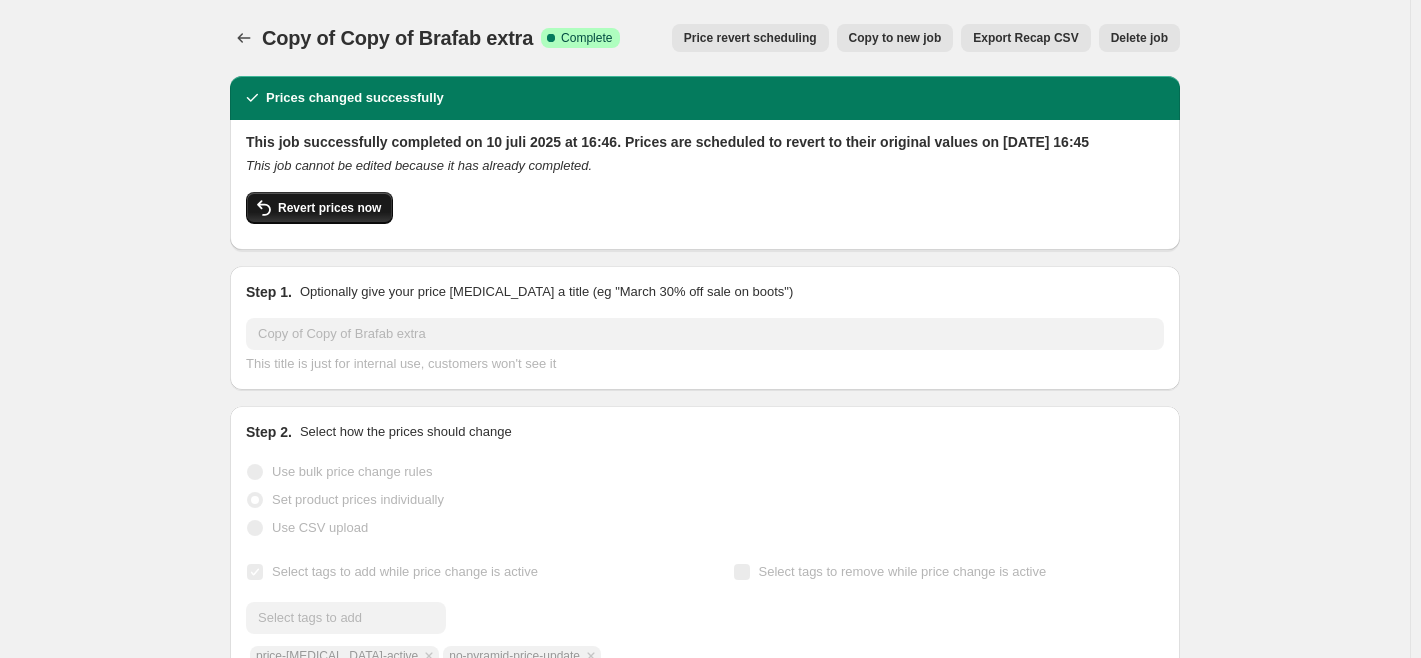 click on "Revert prices now" at bounding box center (329, 208) 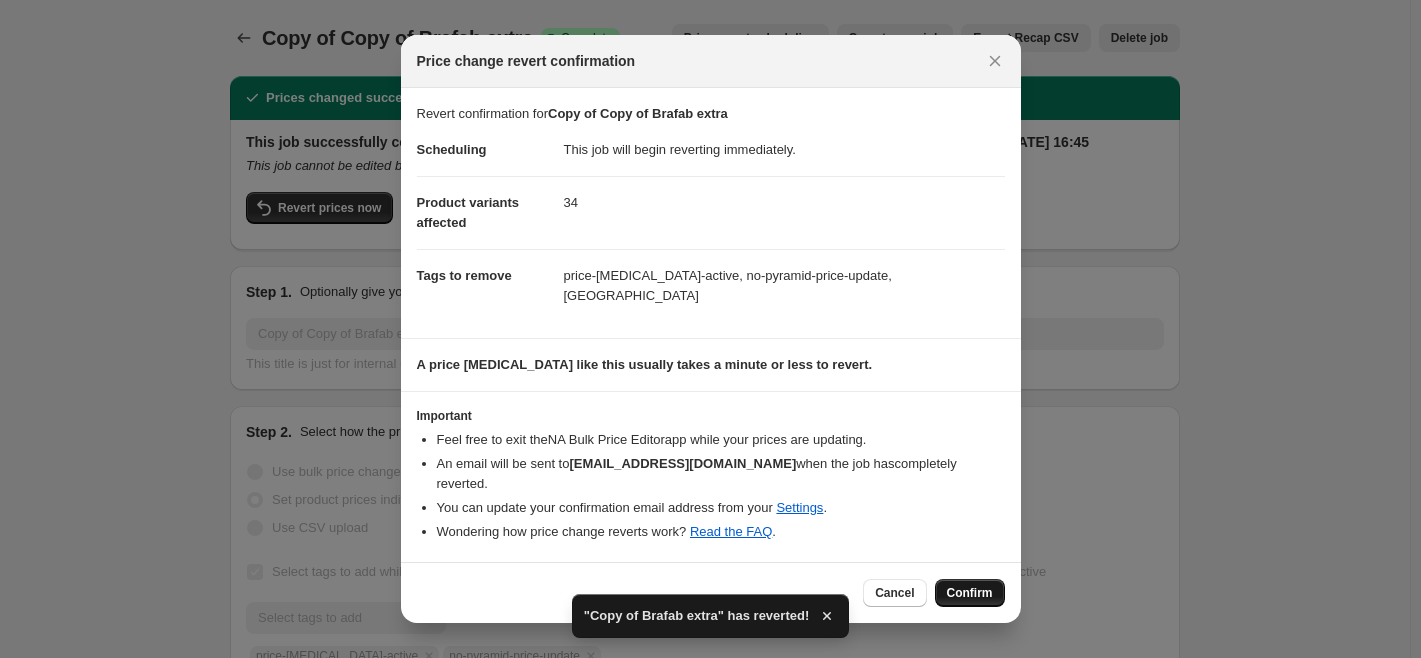 click on "Confirm" at bounding box center (970, 593) 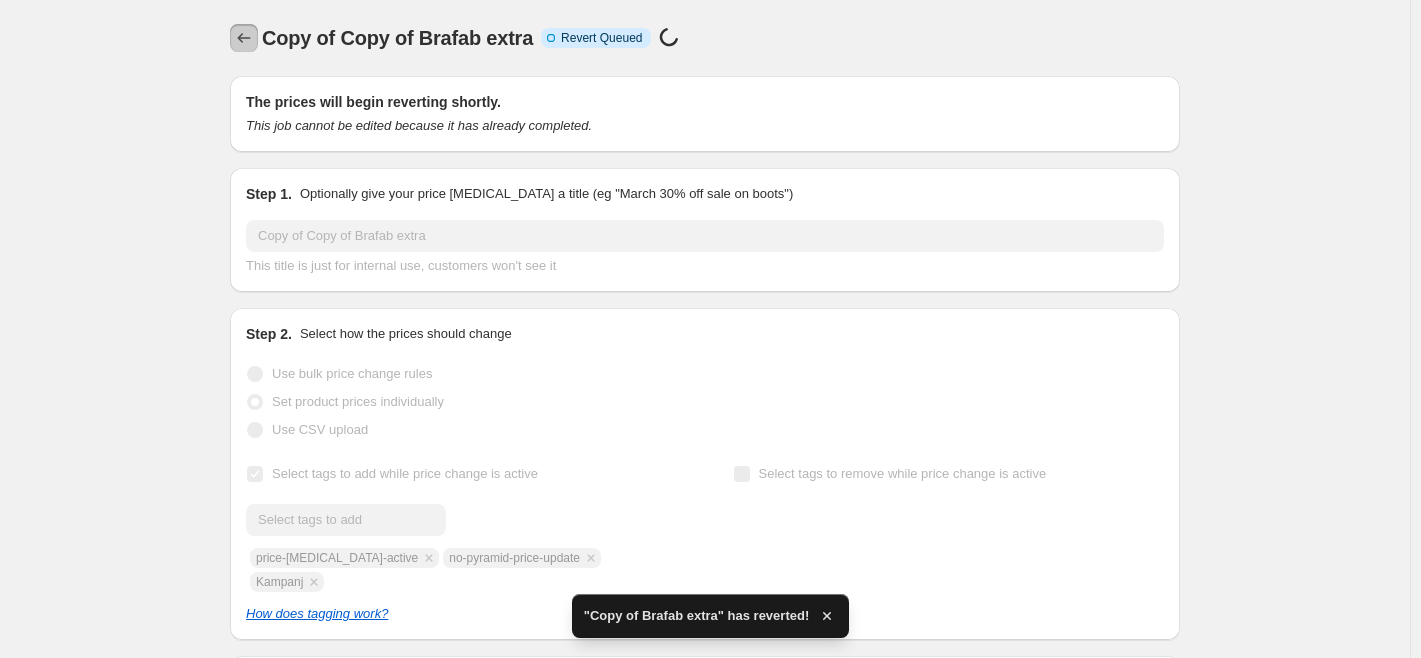 click 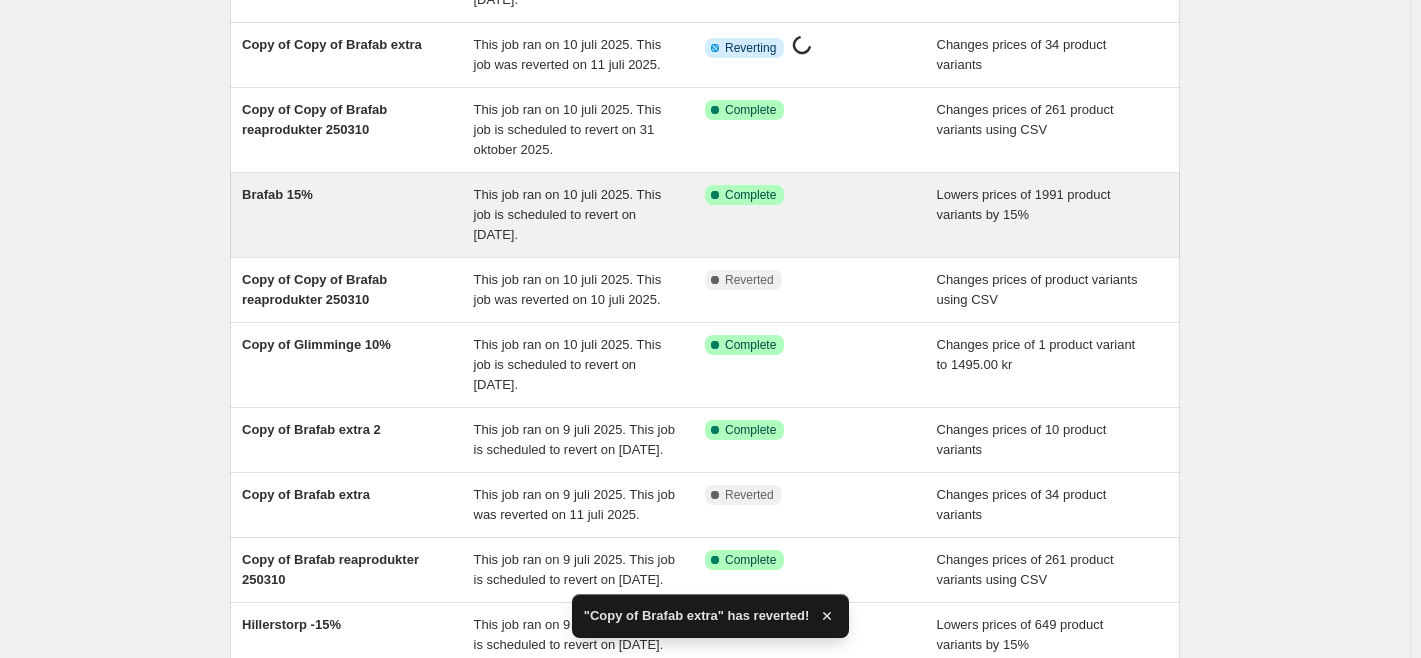 scroll, scrollTop: 512, scrollLeft: 0, axis: vertical 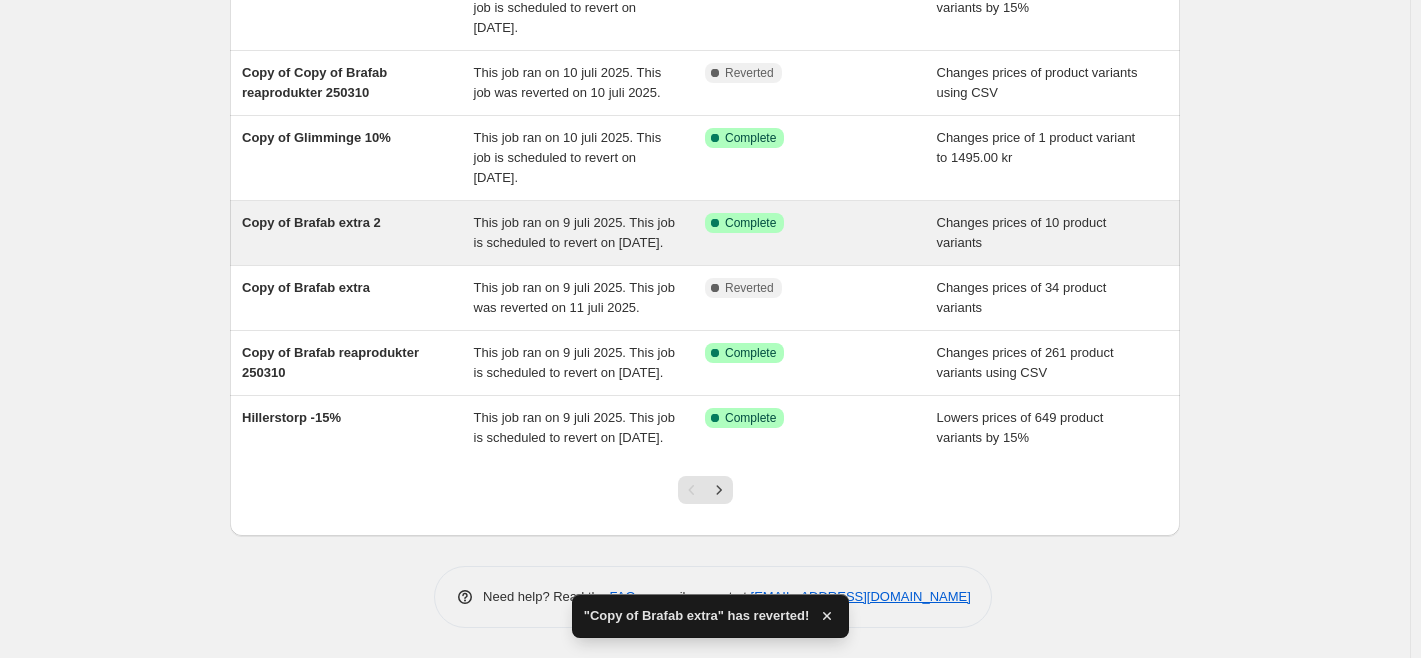 click on "This job ran on 9 juli 2025. This job is scheduled to revert on [DATE]." at bounding box center (574, 232) 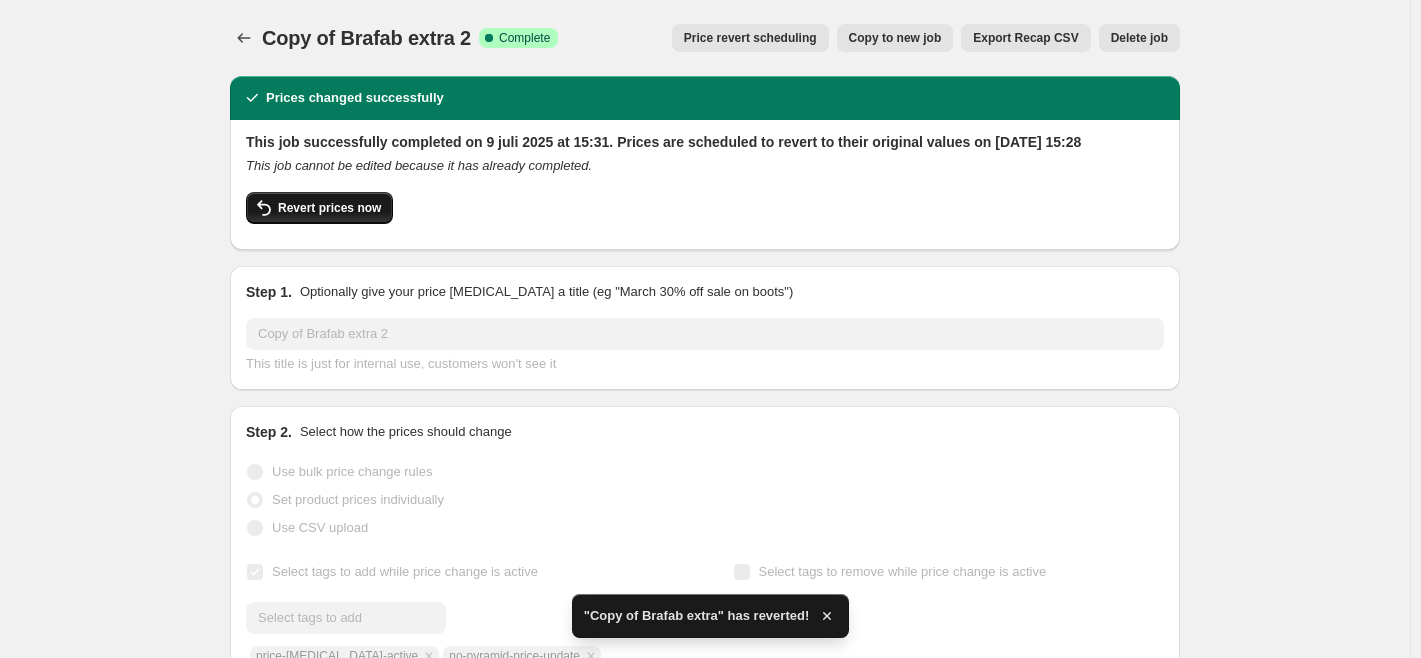 click on "Revert prices now" at bounding box center (329, 208) 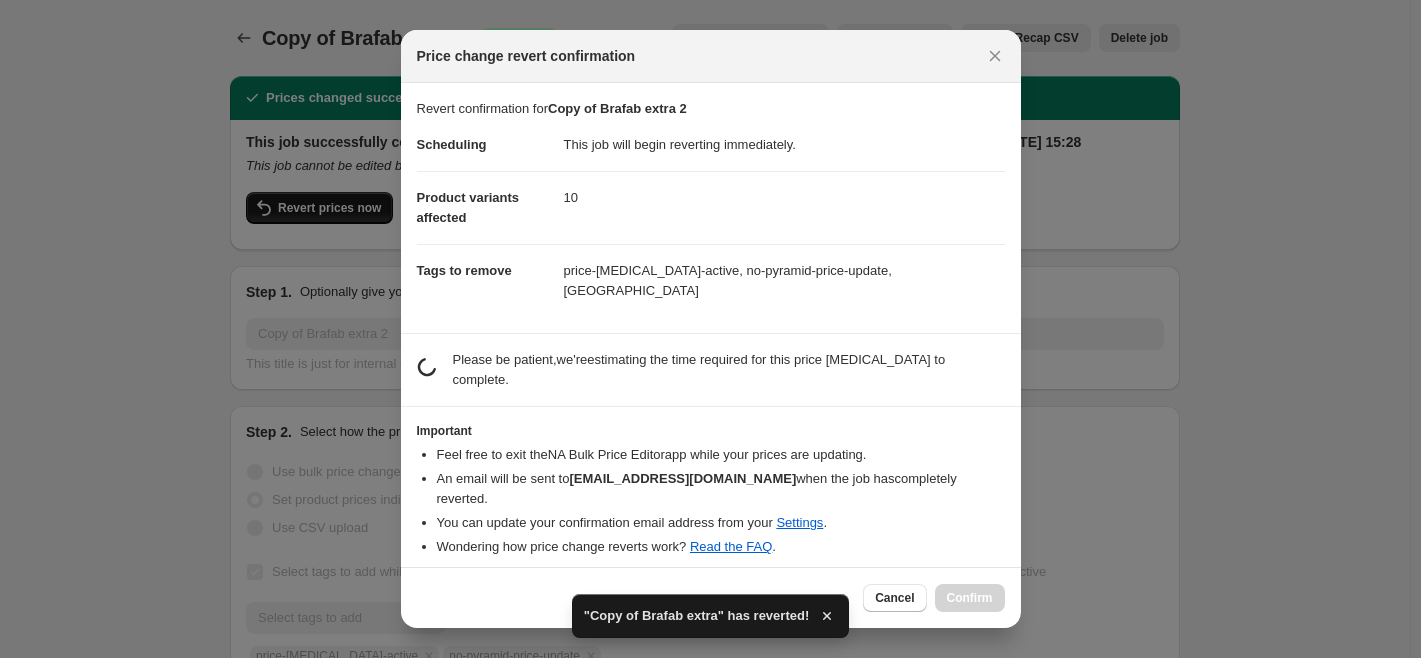 checkbox on "false" 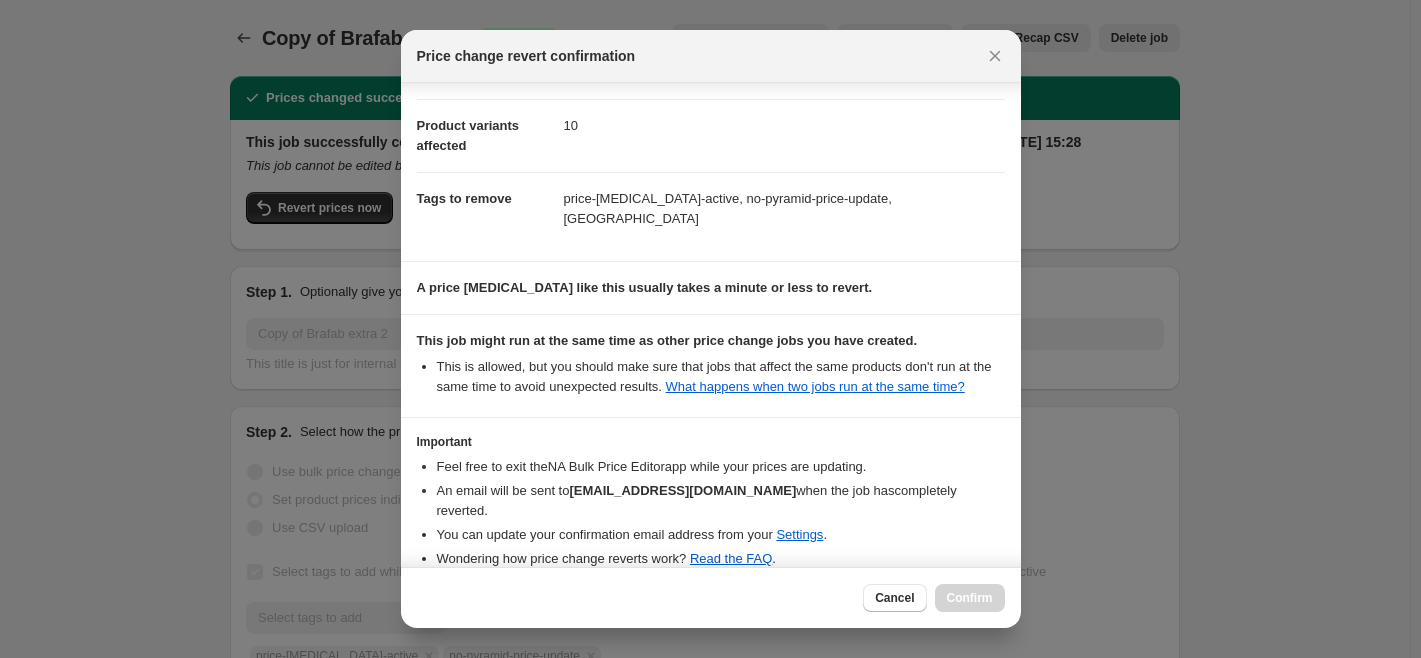scroll, scrollTop: 135, scrollLeft: 0, axis: vertical 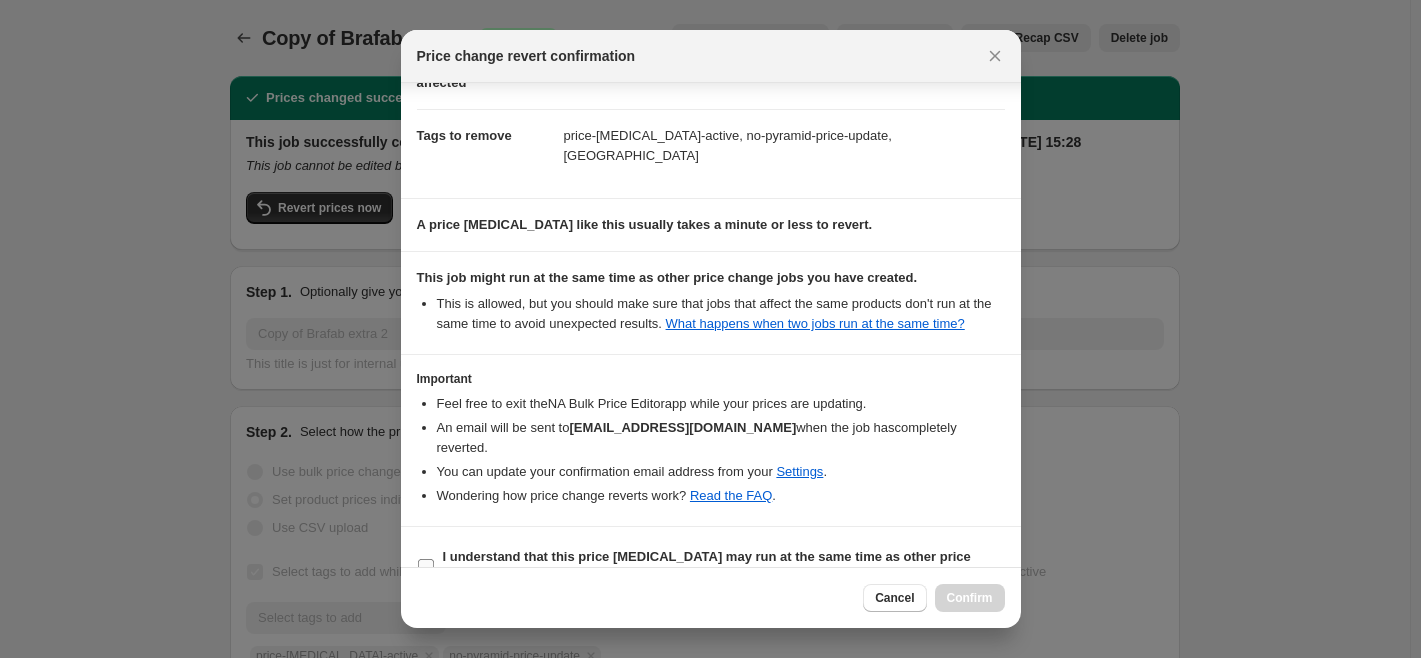 click on "I understand that this price [MEDICAL_DATA] may run at the same time as other price change jobs I have created" at bounding box center [724, 567] 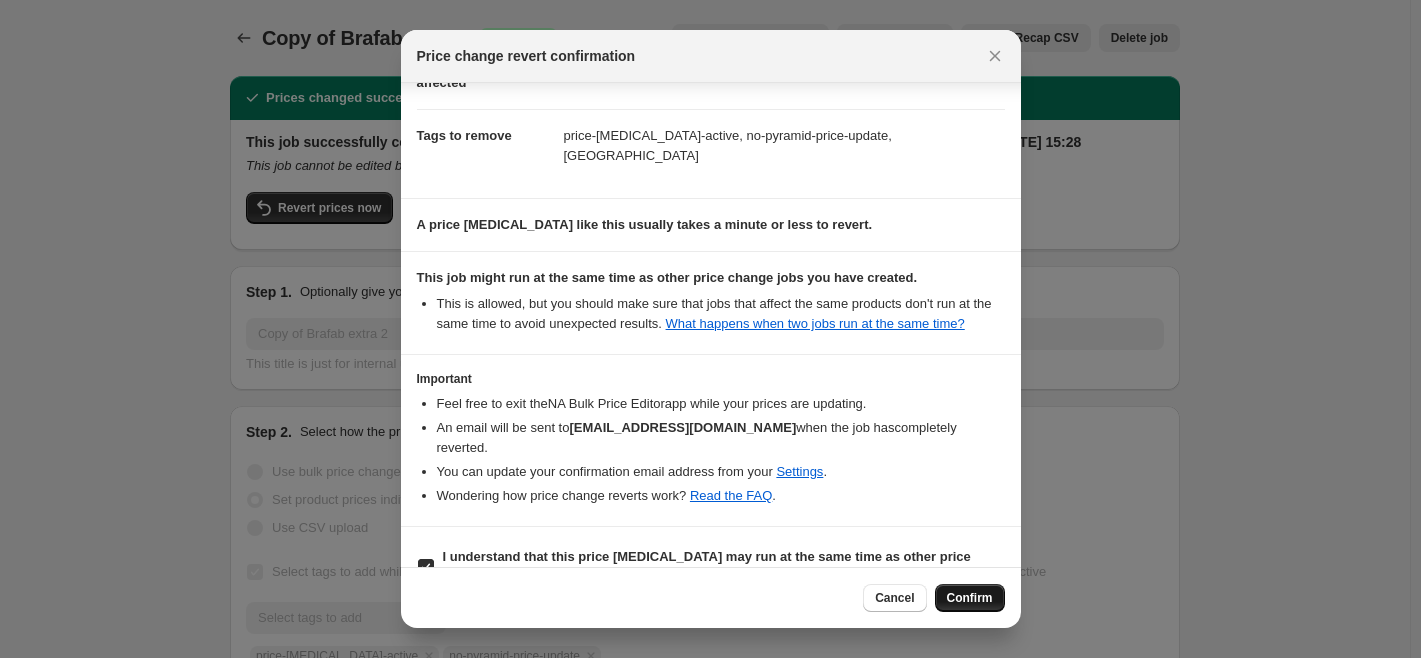 click on "Confirm" at bounding box center (970, 598) 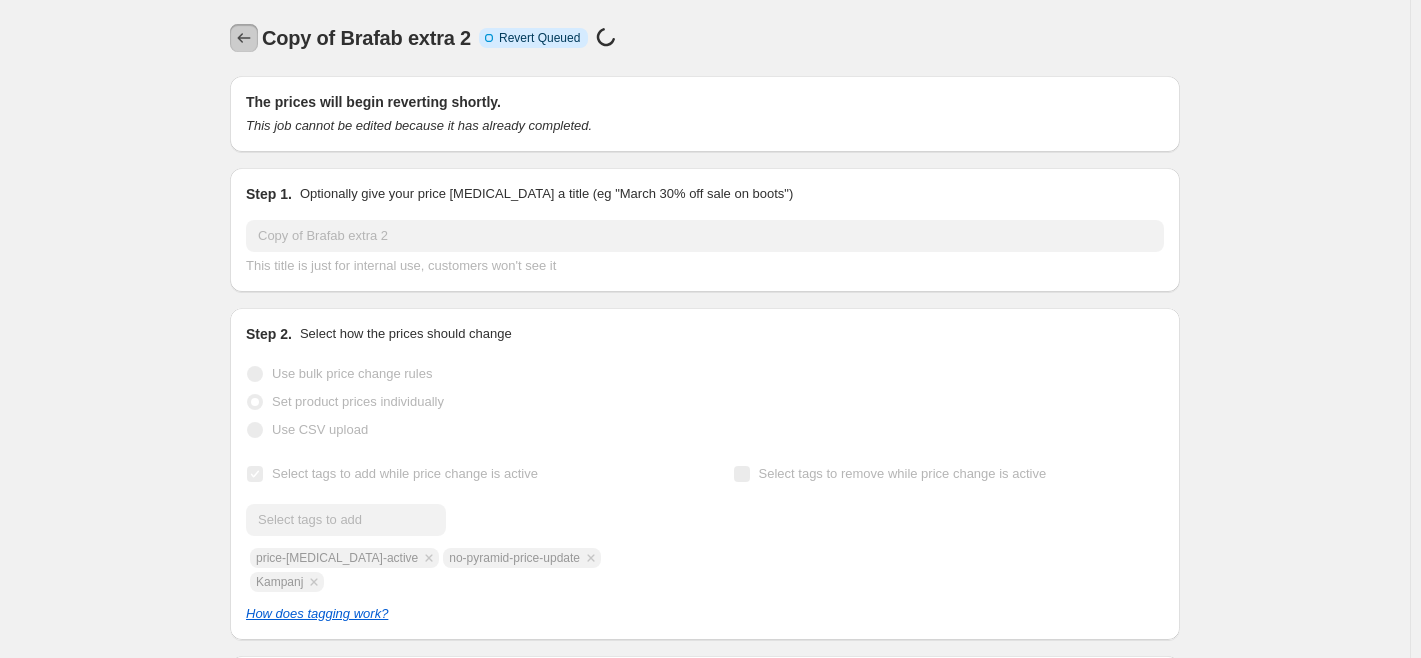 click 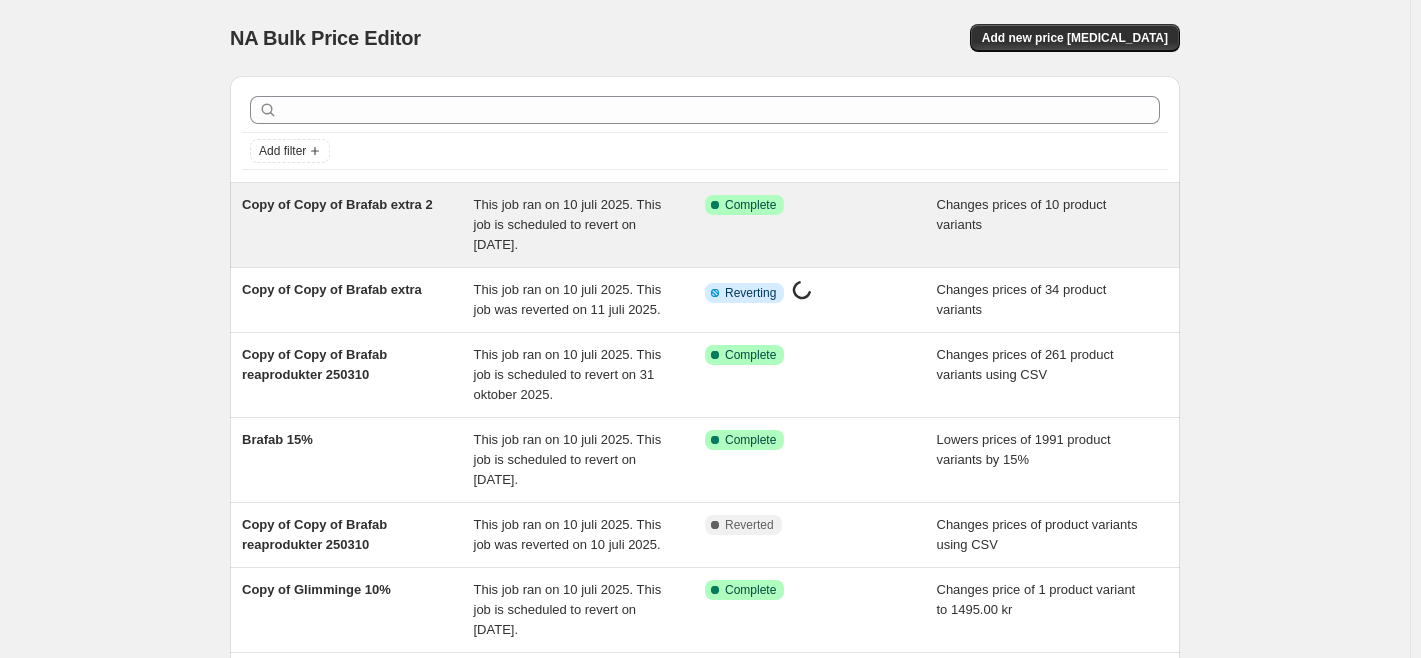 click on "This job ran on 10 juli 2025. This job is scheduled to revert on [DATE]." at bounding box center (590, 225) 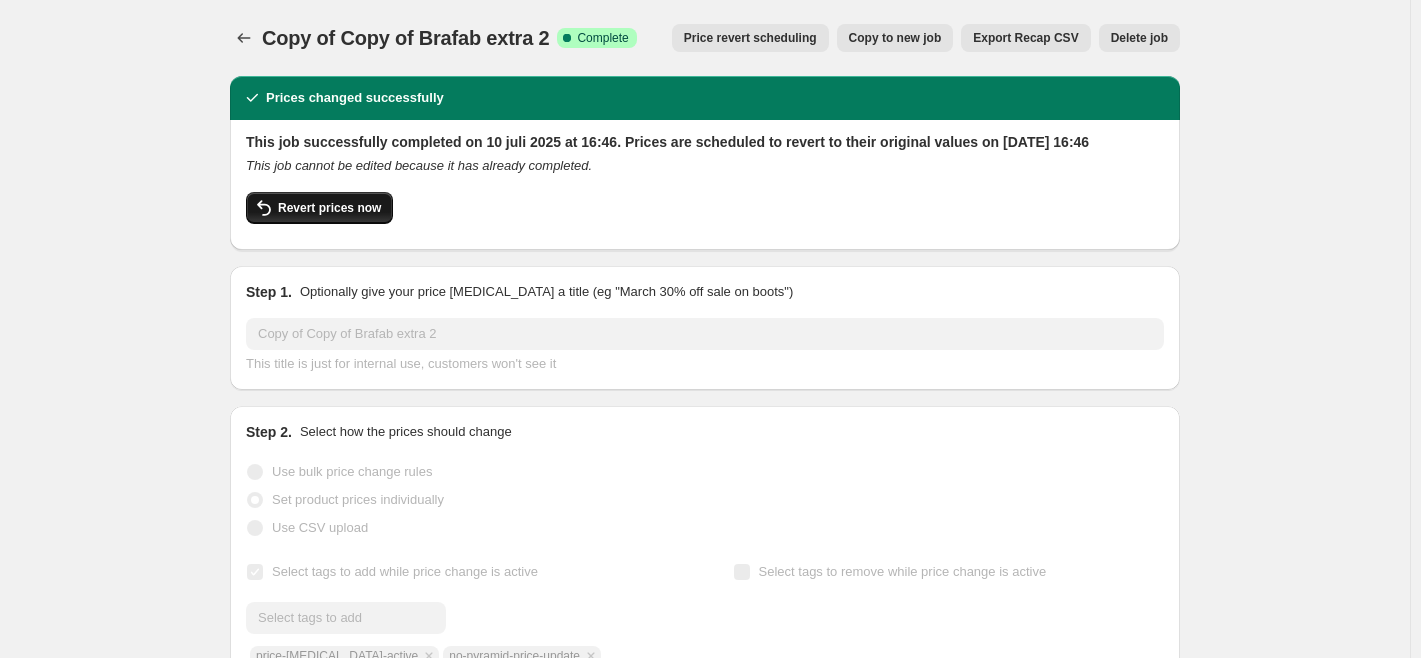 click on "Revert prices now" at bounding box center [329, 208] 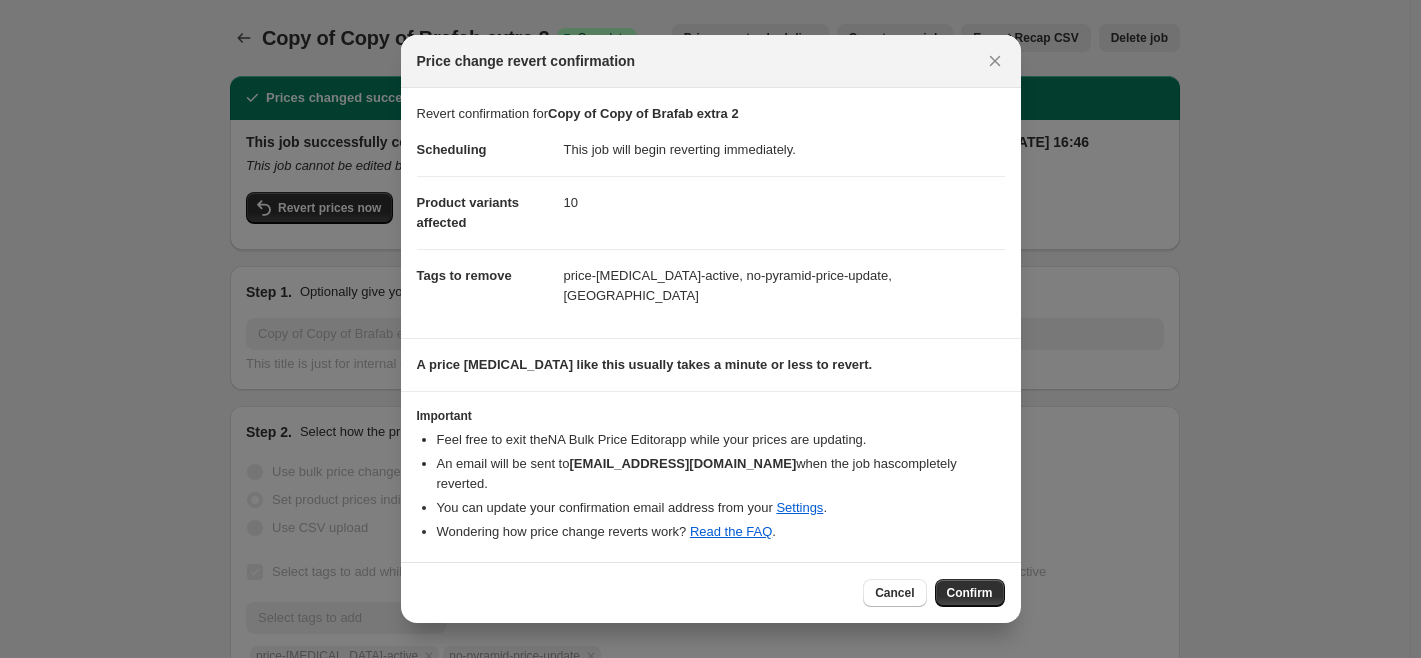 click on "Confirm" at bounding box center (970, 593) 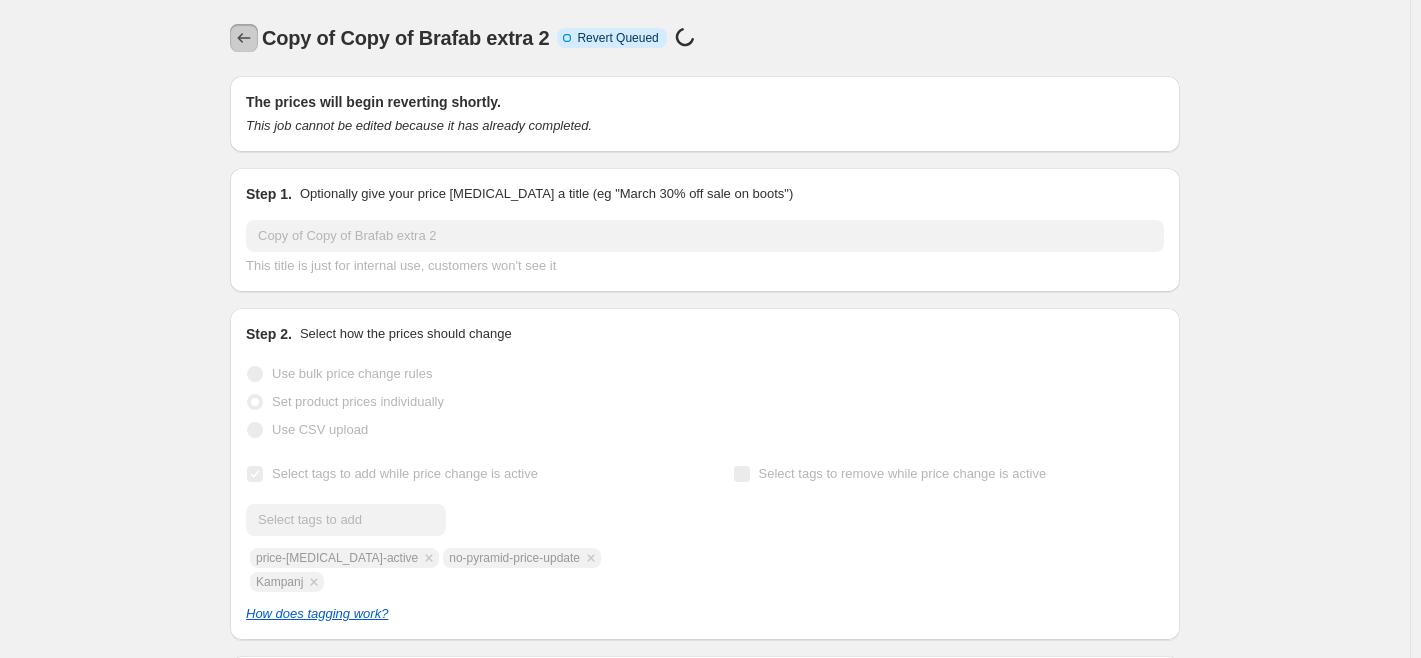 click 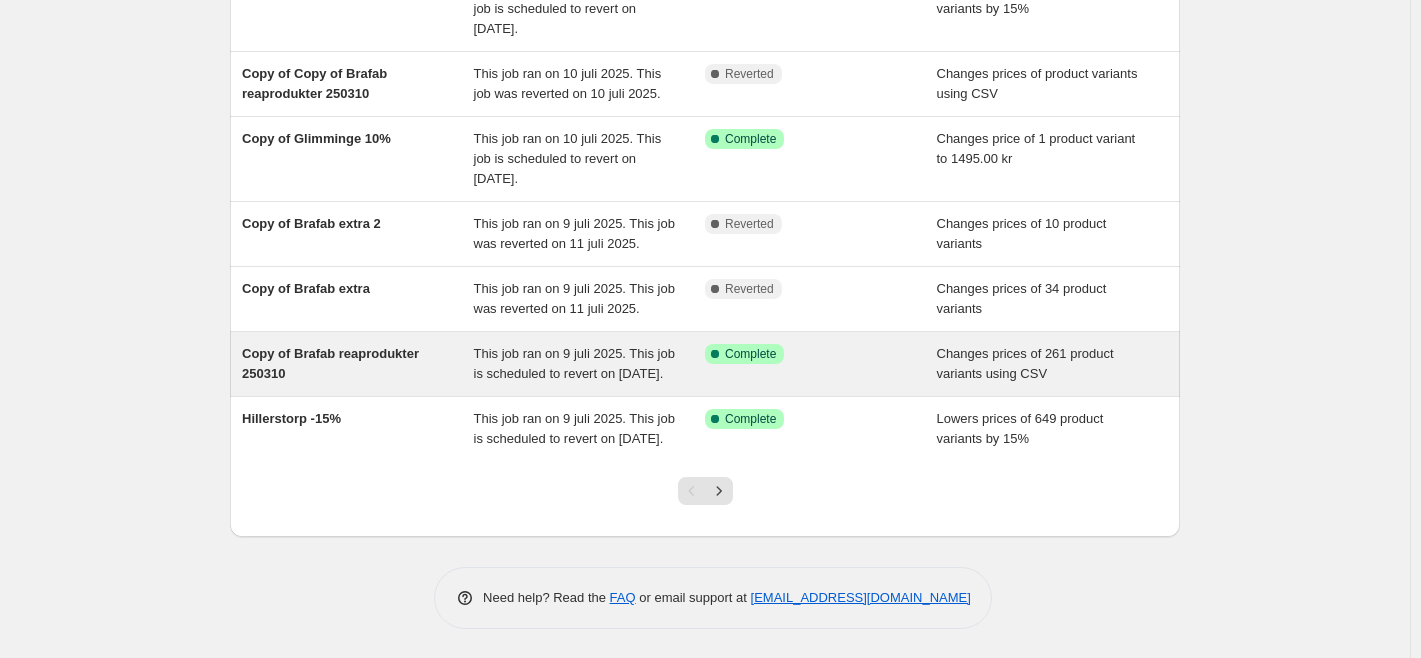 scroll, scrollTop: 472, scrollLeft: 0, axis: vertical 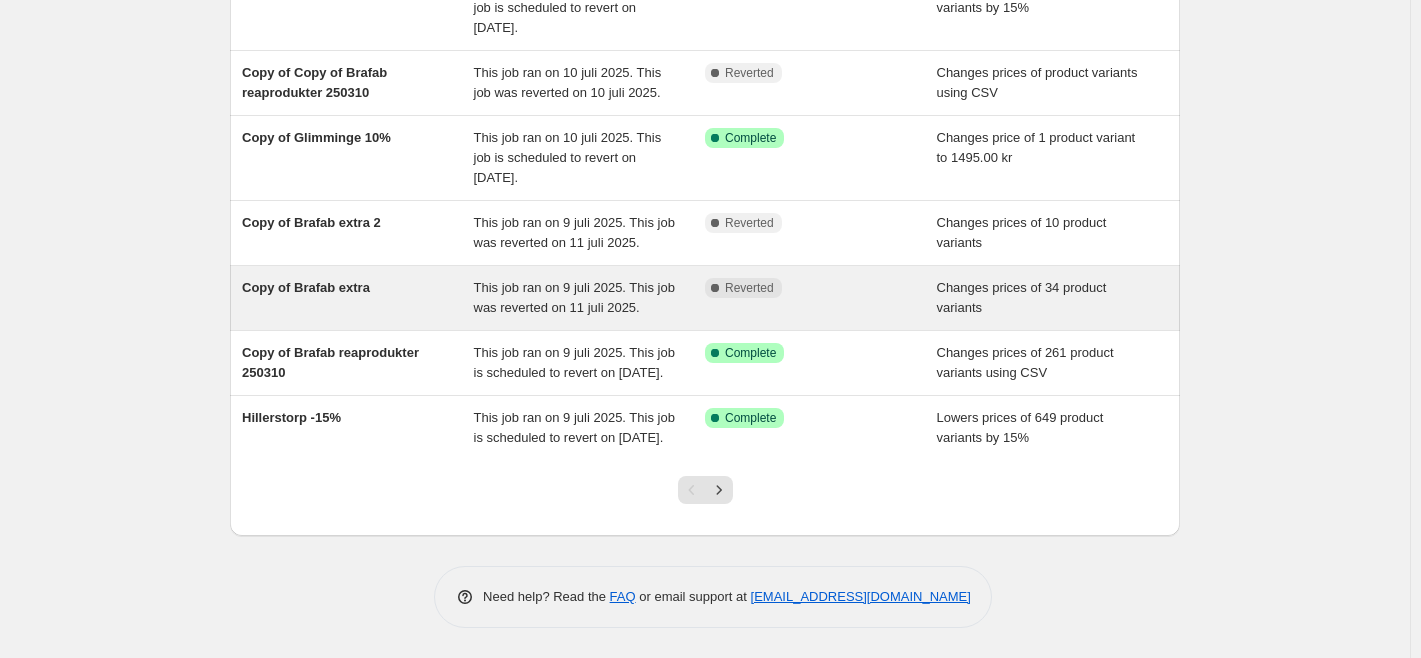 click on "This job ran on 9 juli 2025. This job was reverted on 11 juli 2025." at bounding box center (574, 297) 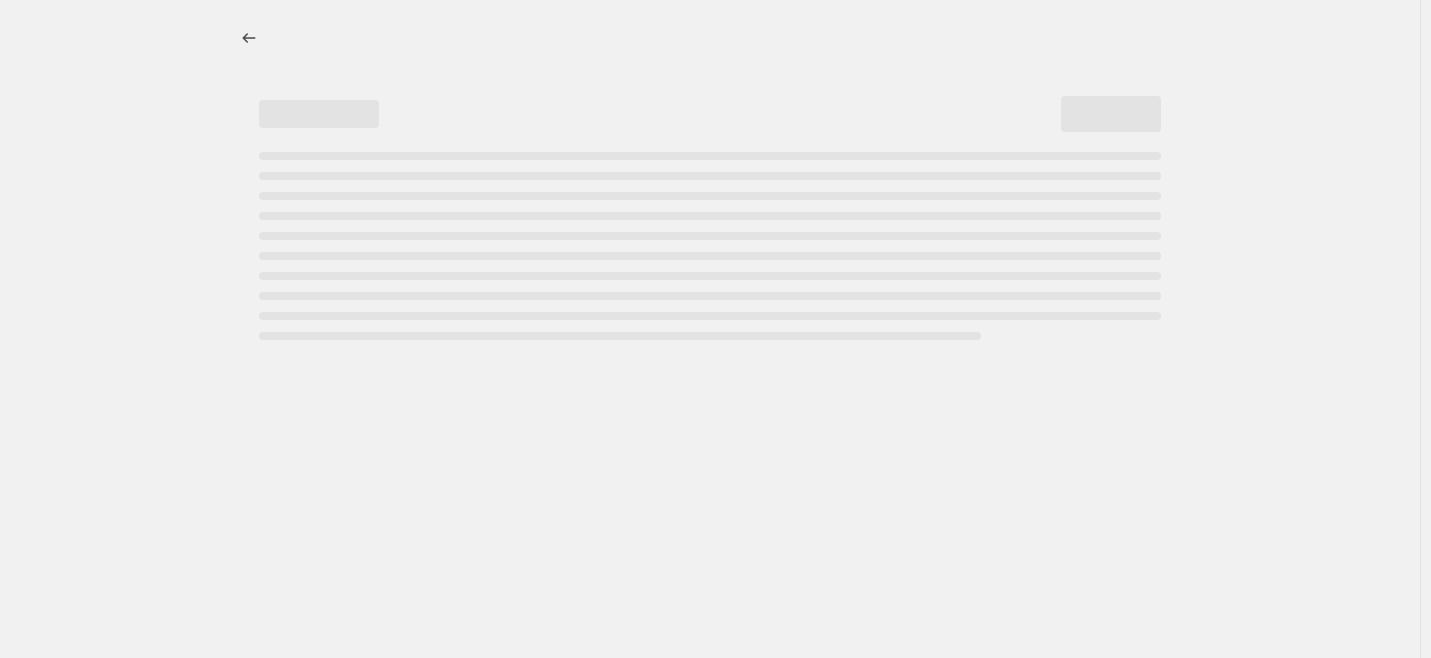 select on "percentage" 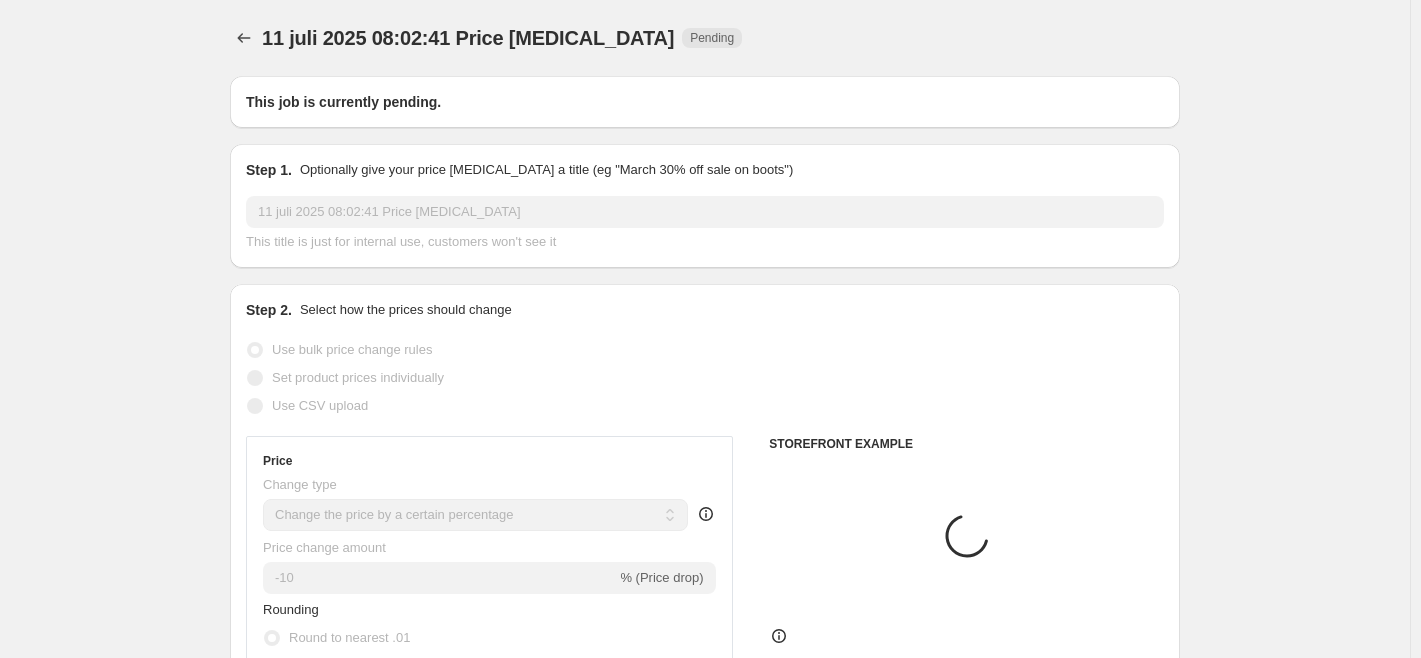 type on "Copy of Brafab extra" 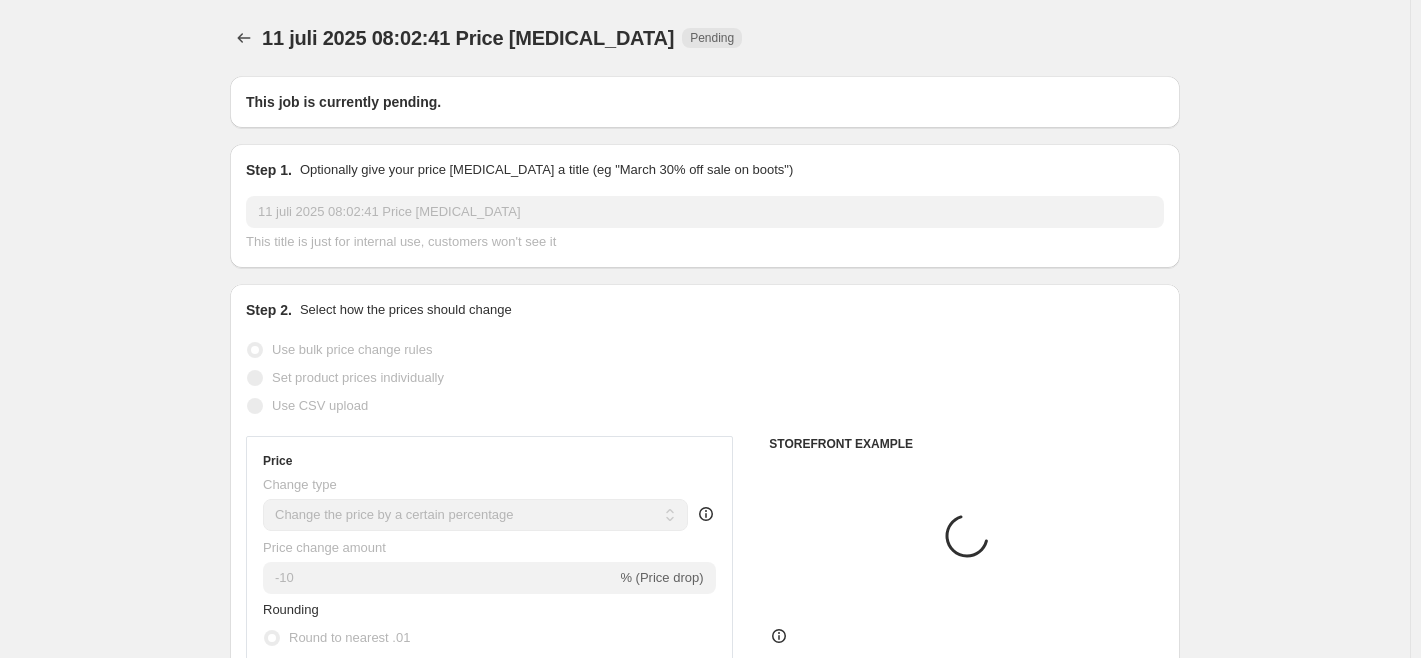 radio on "false" 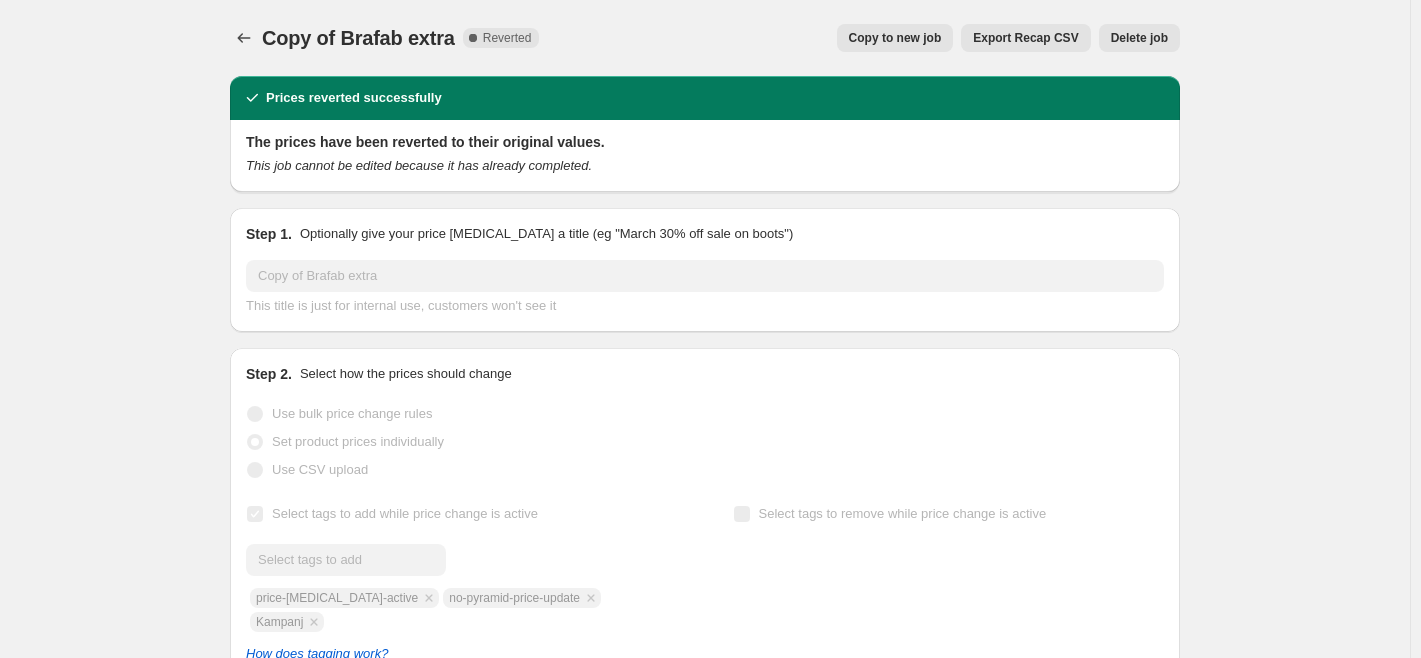 click on "Copy to new job" at bounding box center [895, 38] 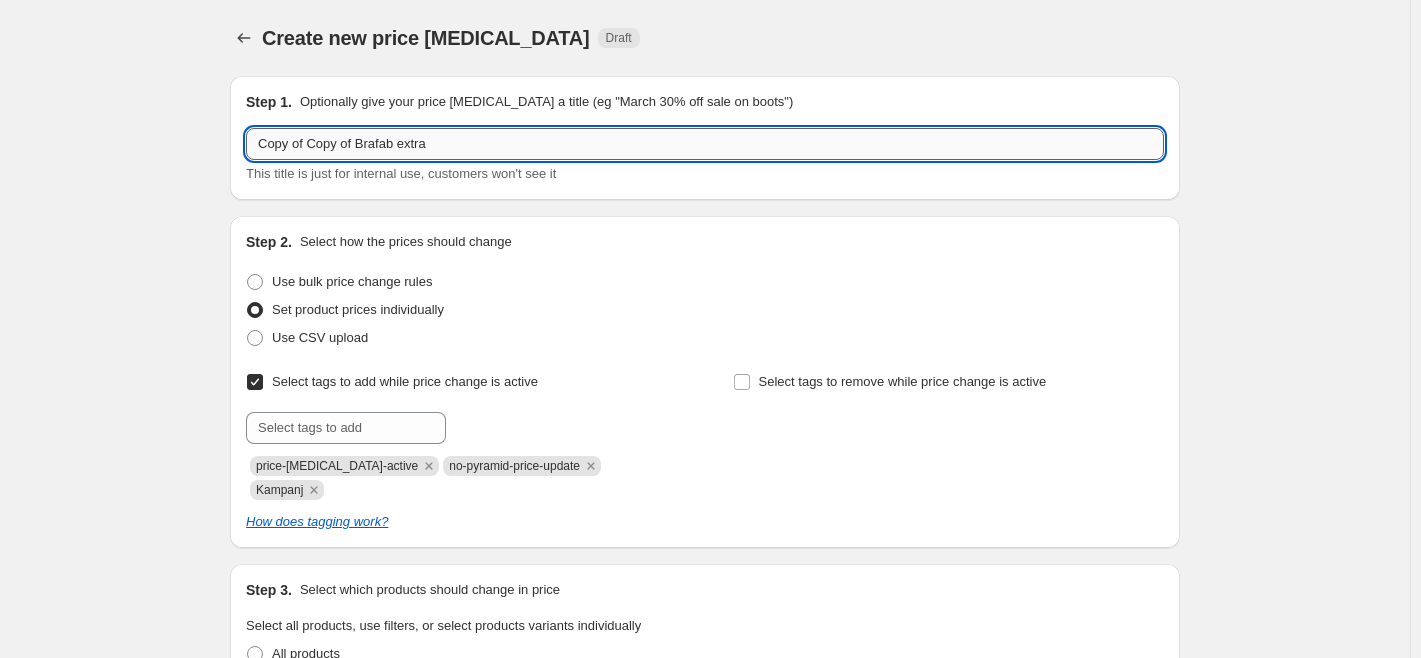 click on "Copy of Copy of Brafab extra" at bounding box center [705, 144] 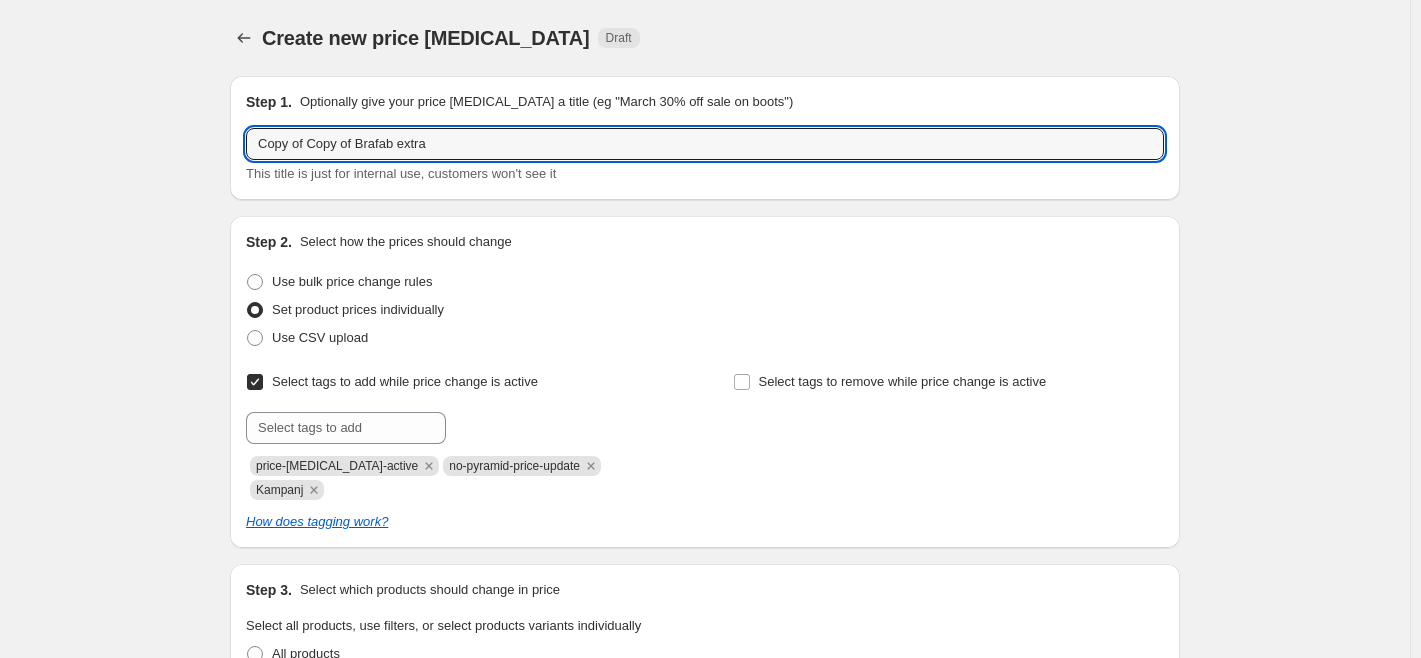 drag, startPoint x: 363, startPoint y: 144, endPoint x: -83, endPoint y: 161, distance: 446.32388 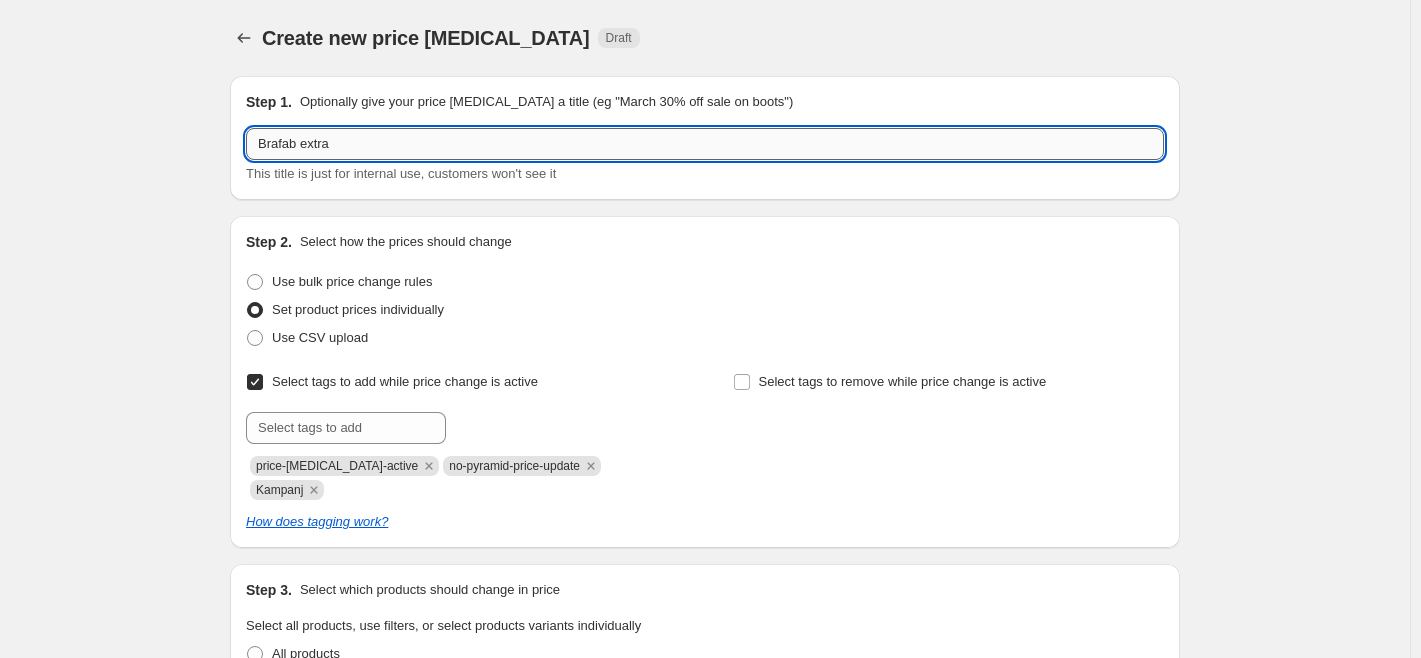 click on "Brafab extra" at bounding box center [705, 144] 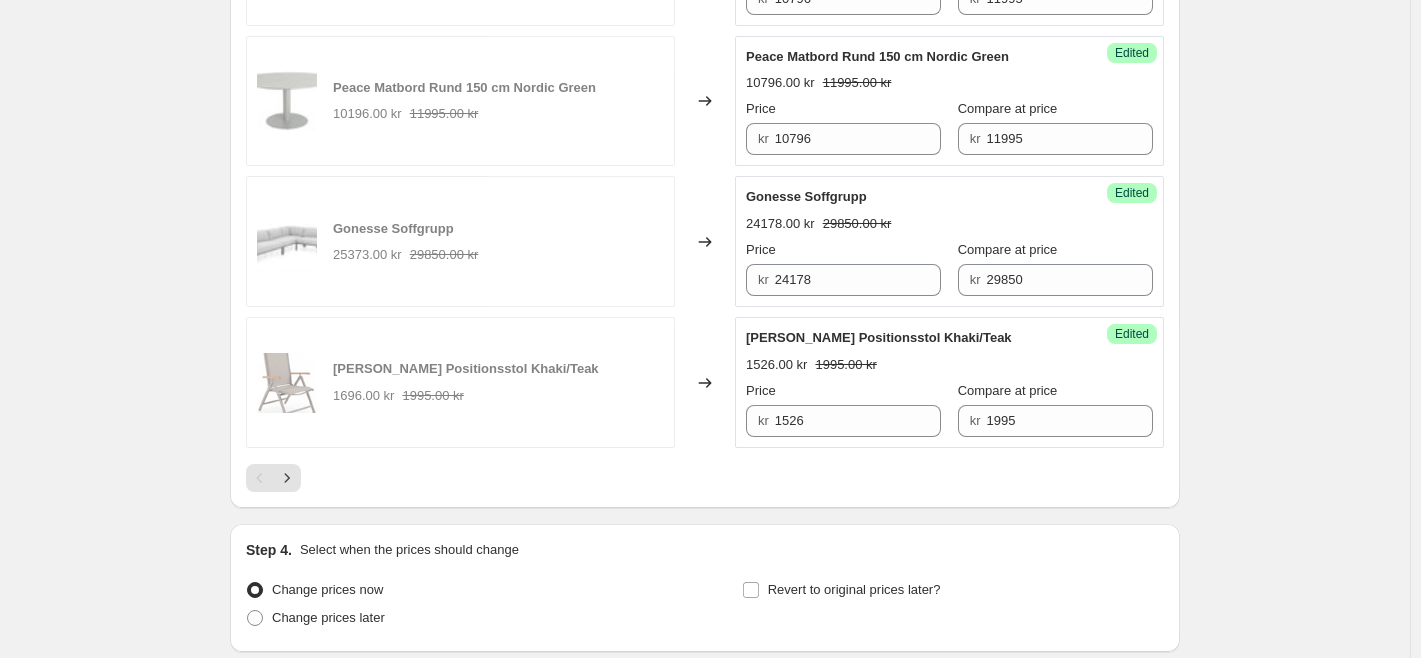 scroll, scrollTop: 3364, scrollLeft: 0, axis: vertical 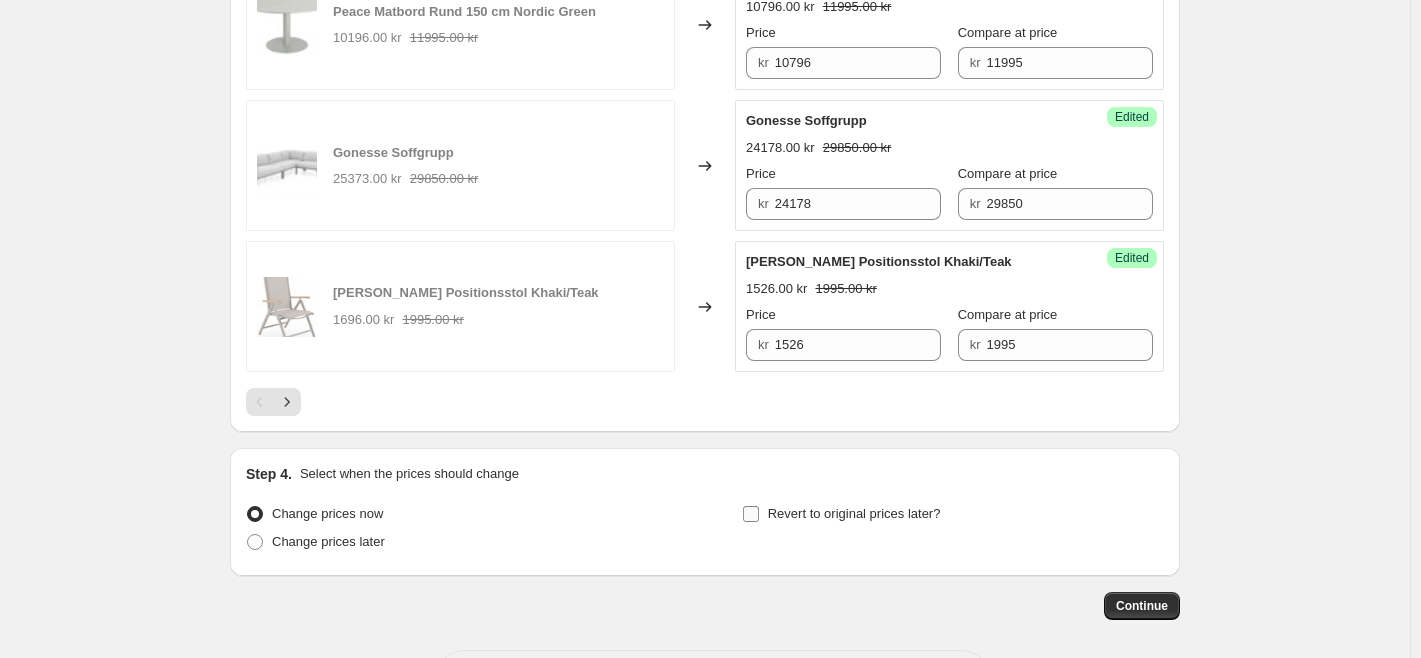type on "Brafab extra lager" 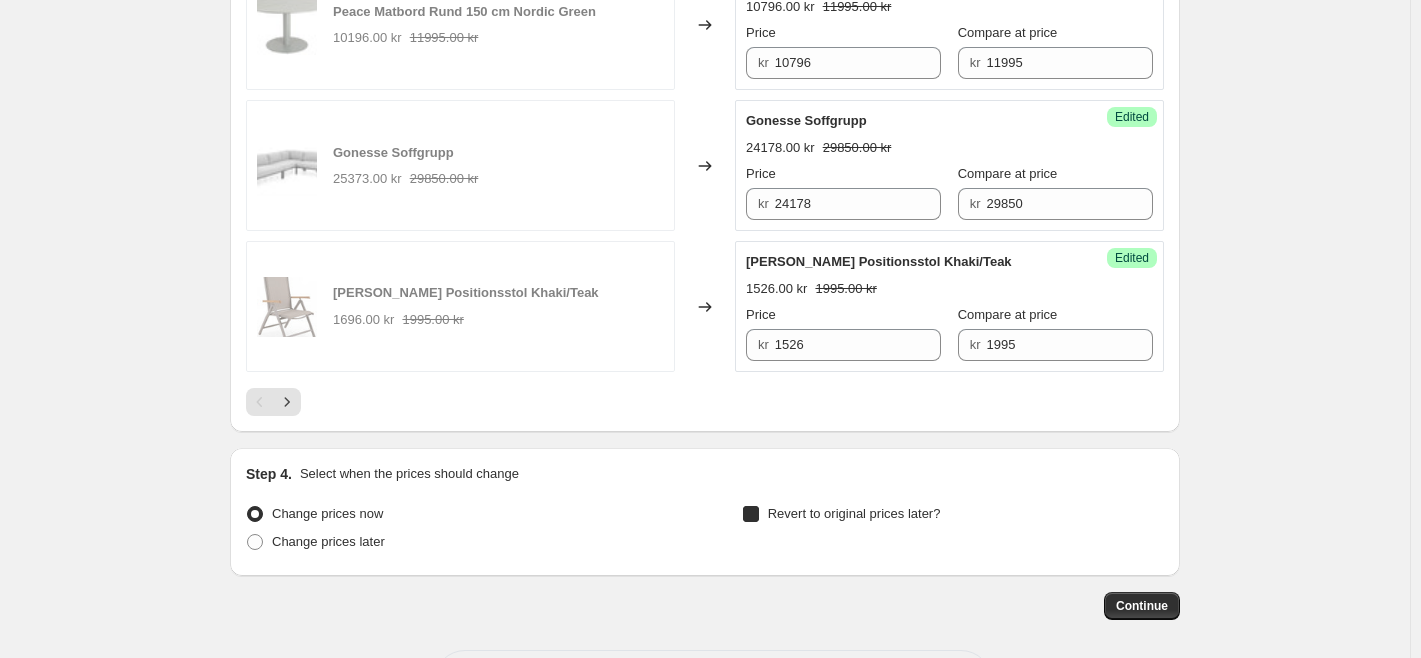 checkbox on "true" 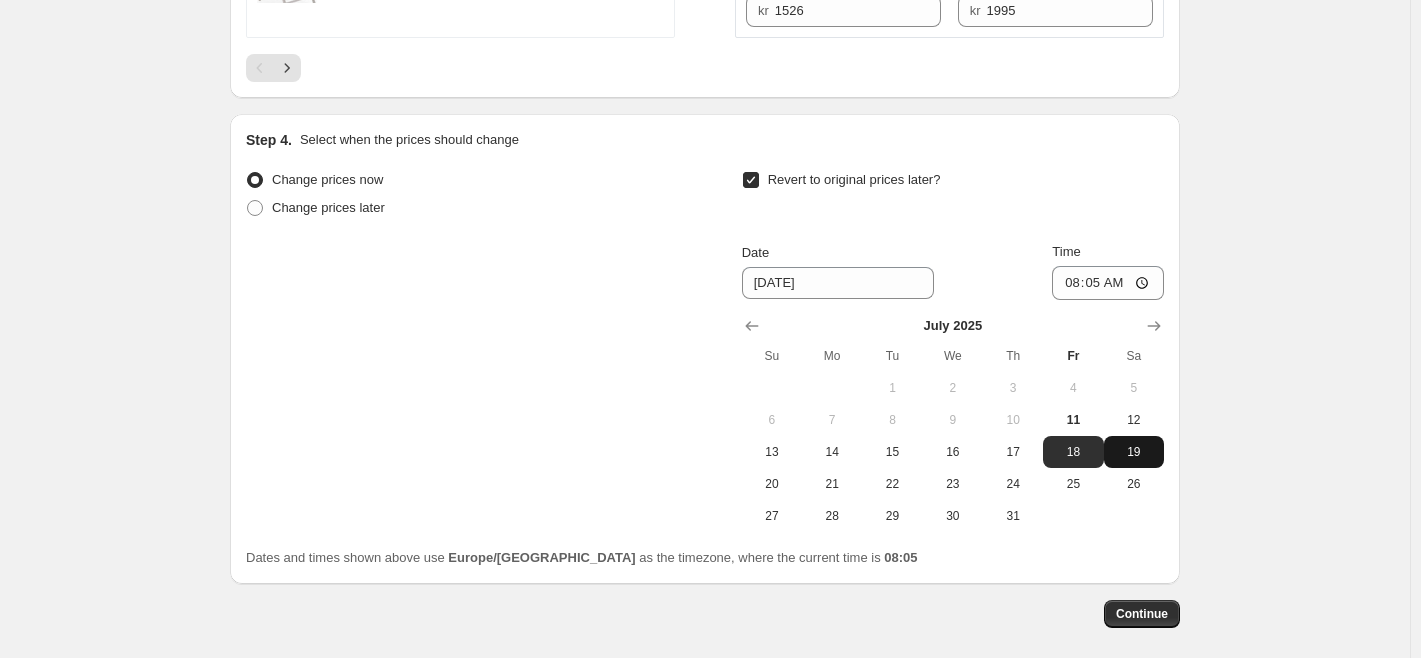 scroll, scrollTop: 3706, scrollLeft: 0, axis: vertical 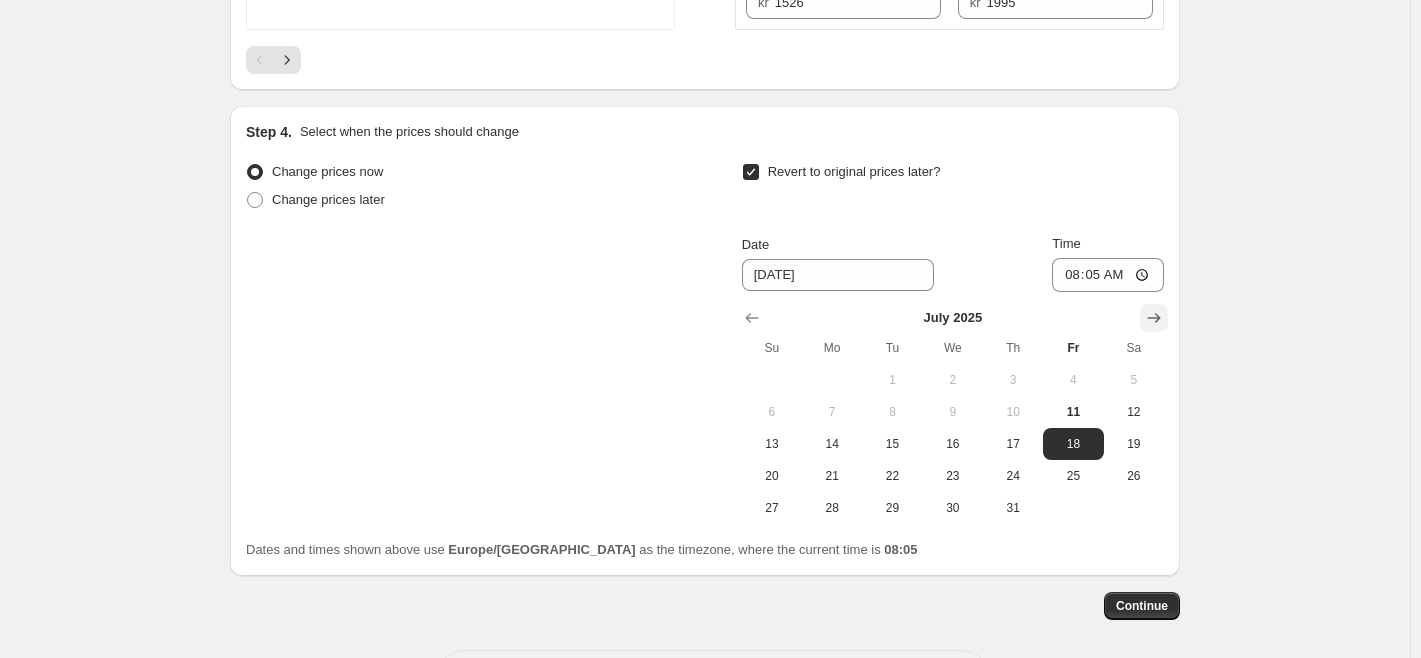 click 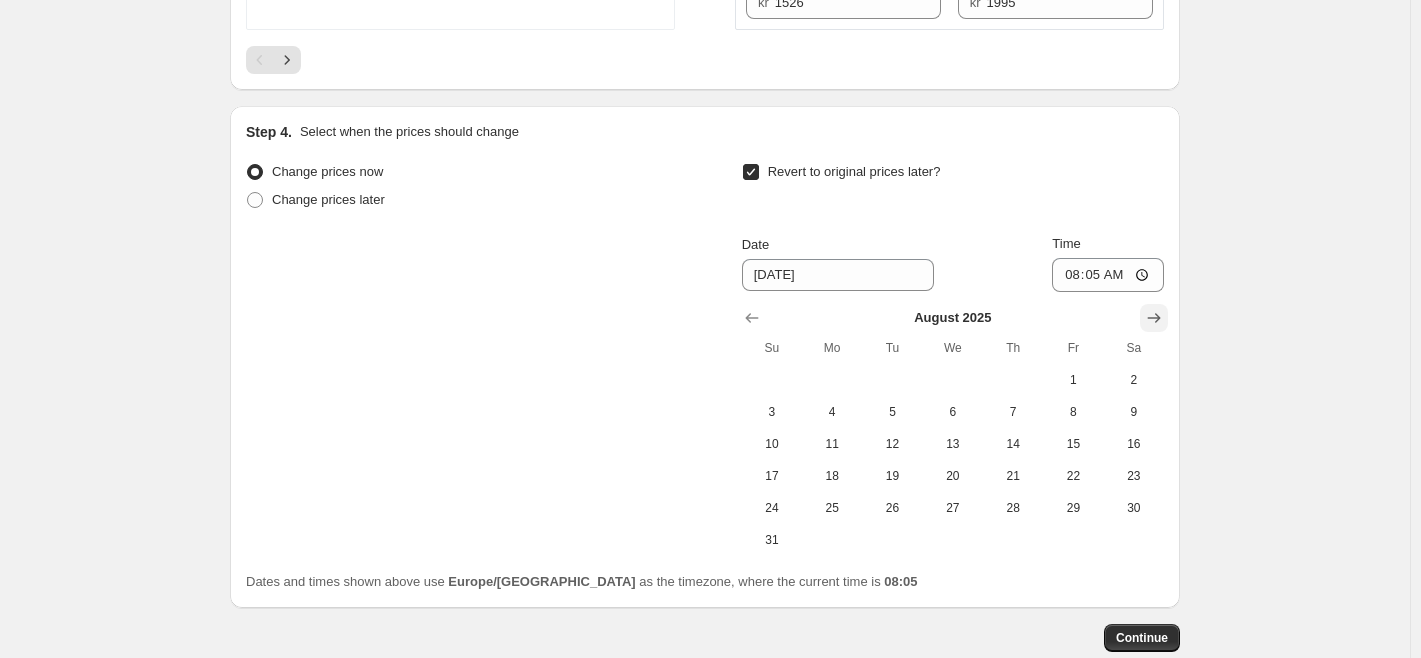 click 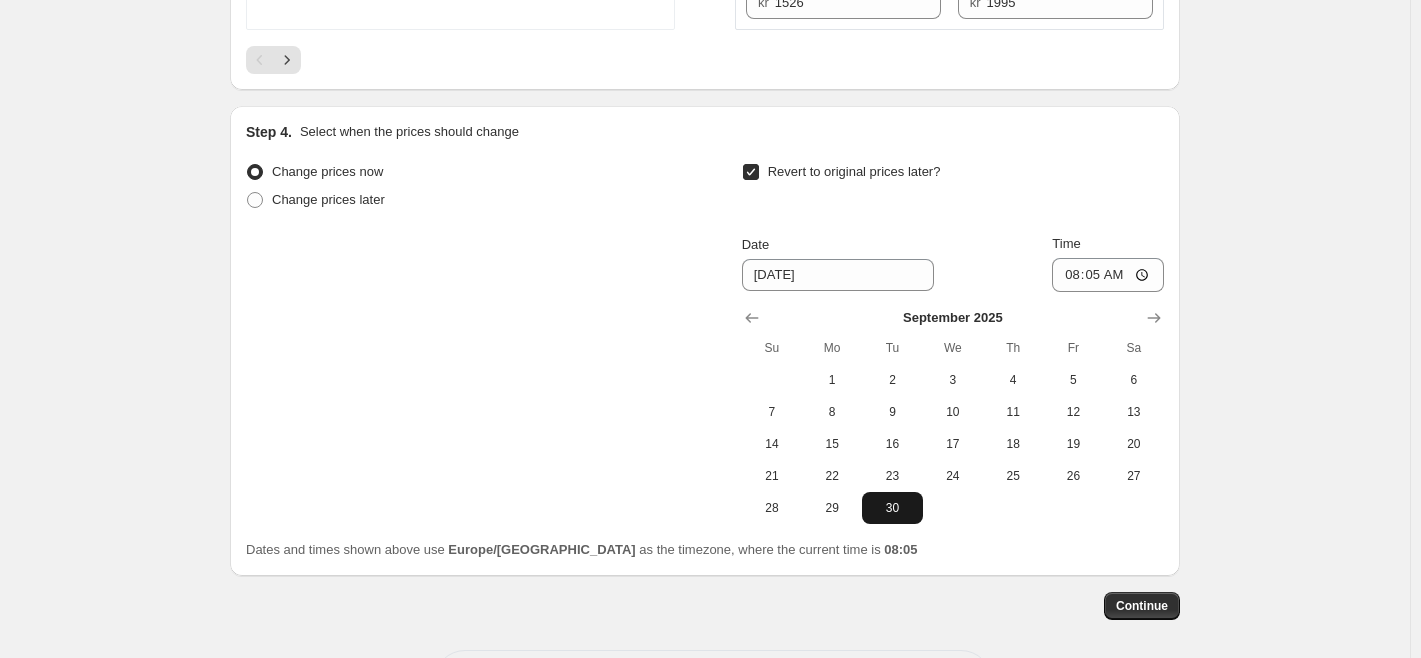 click on "30" at bounding box center (892, 508) 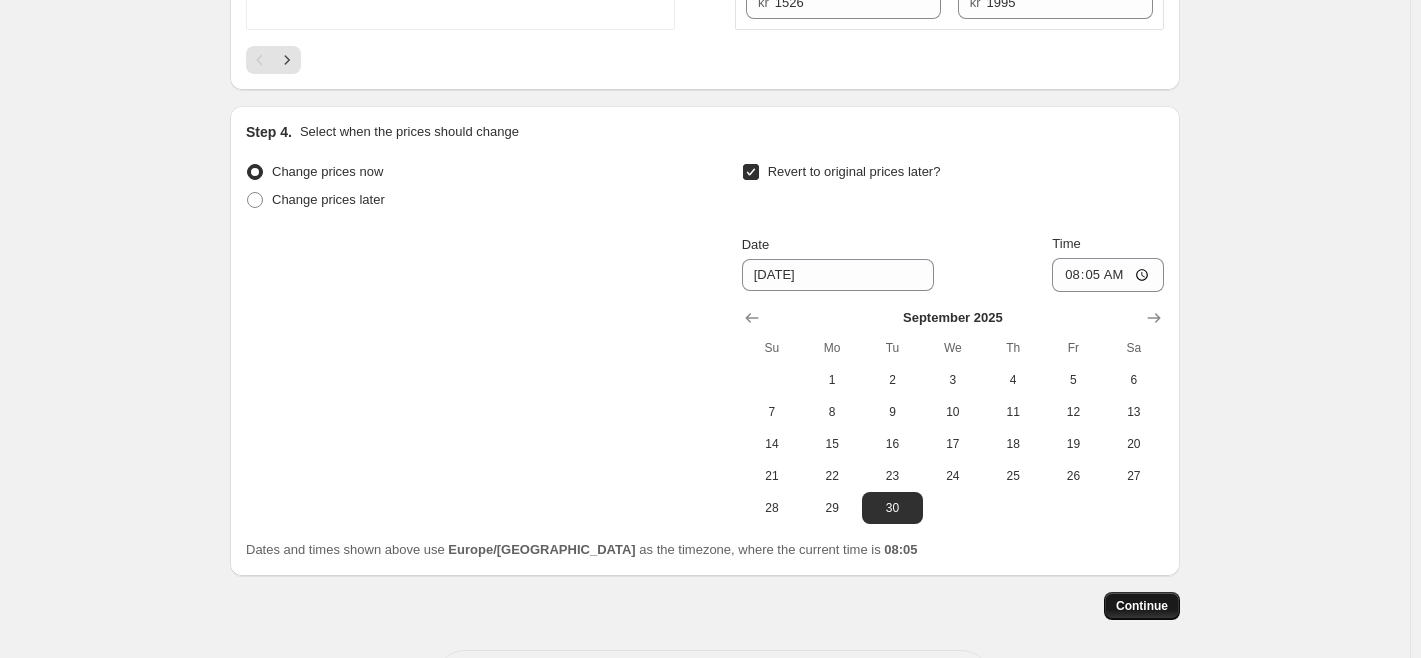 click on "Continue" at bounding box center [1142, 606] 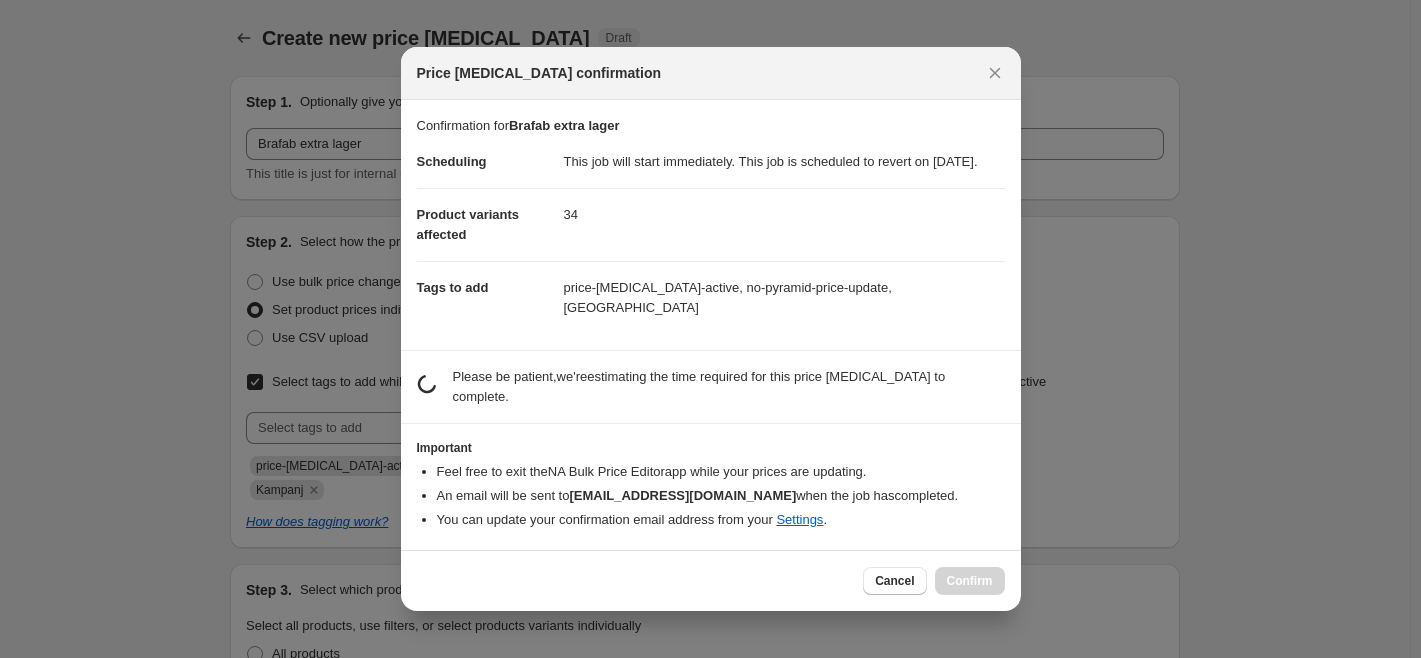 scroll, scrollTop: 0, scrollLeft: 0, axis: both 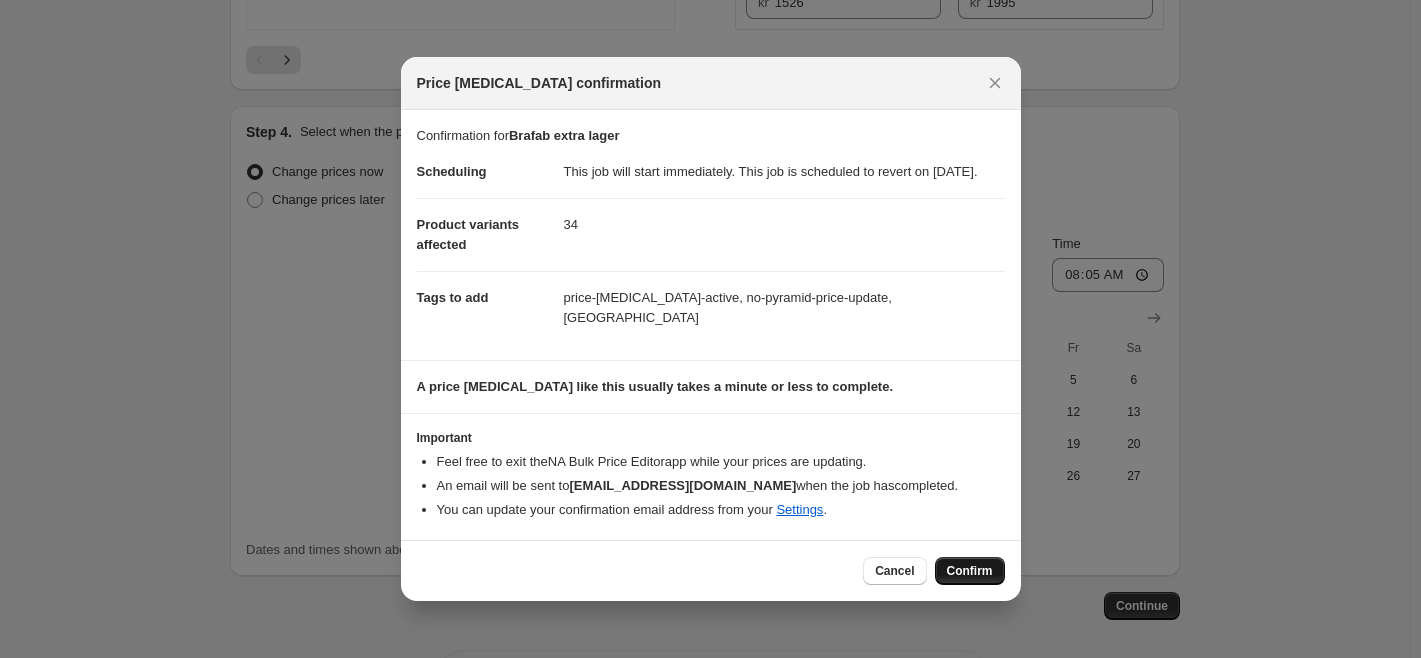 click on "Confirm" at bounding box center (970, 571) 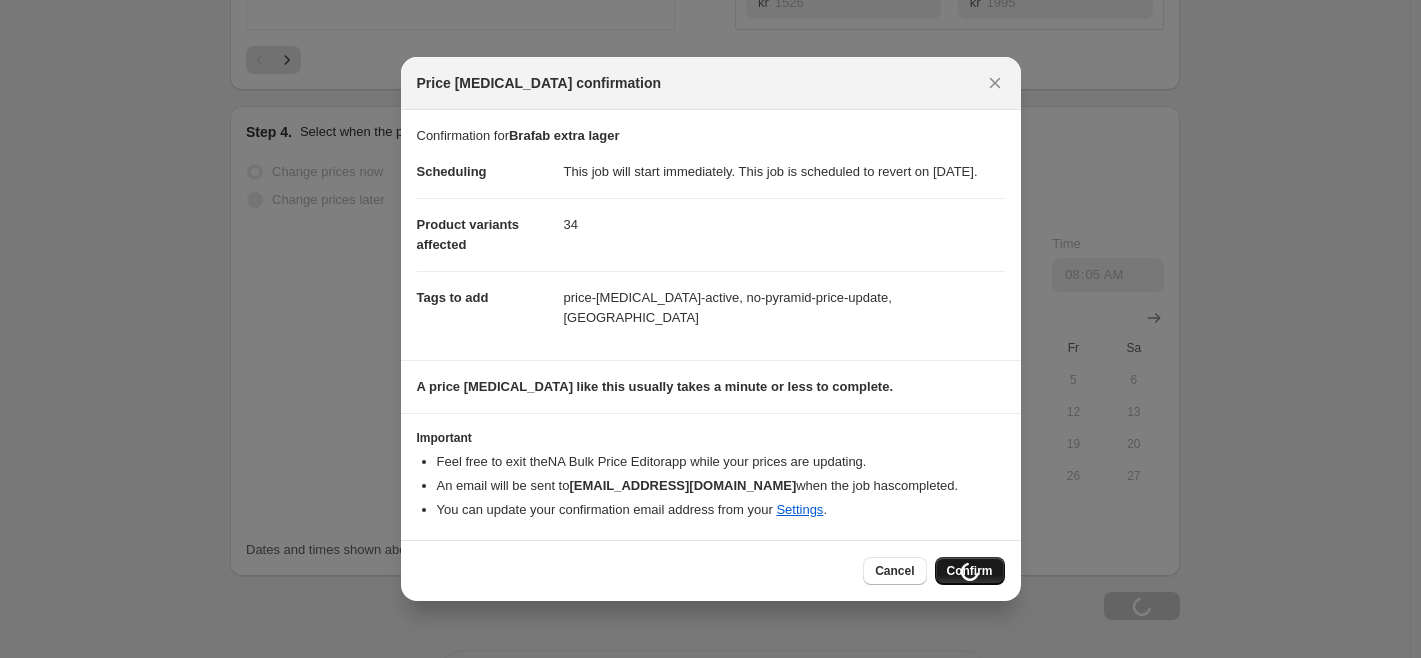 scroll, scrollTop: 3774, scrollLeft: 0, axis: vertical 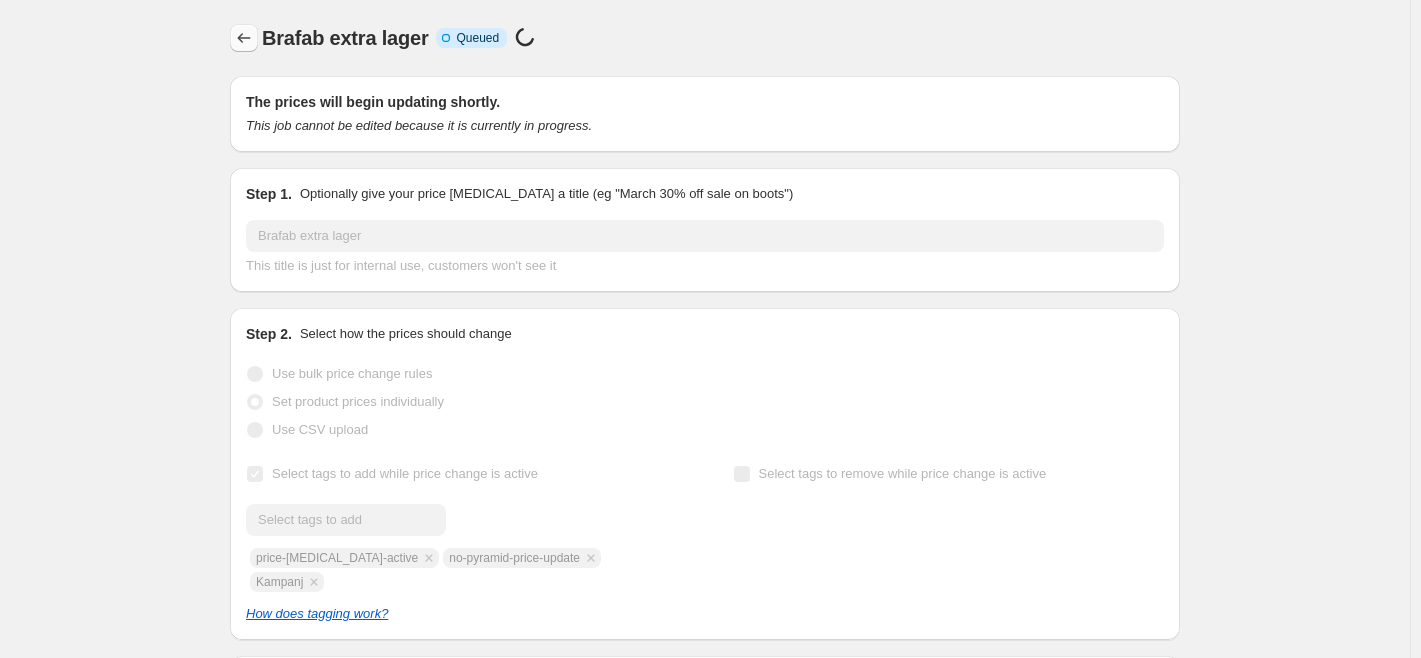 click 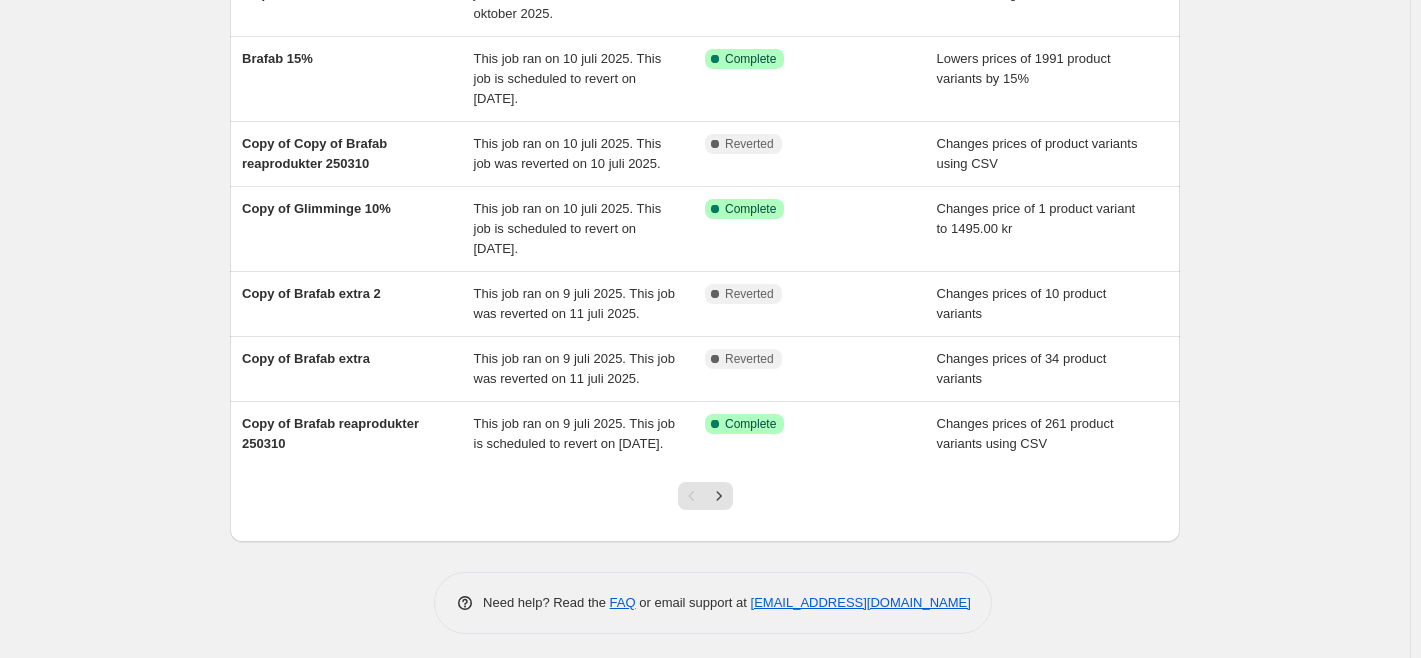 scroll, scrollTop: 472, scrollLeft: 0, axis: vertical 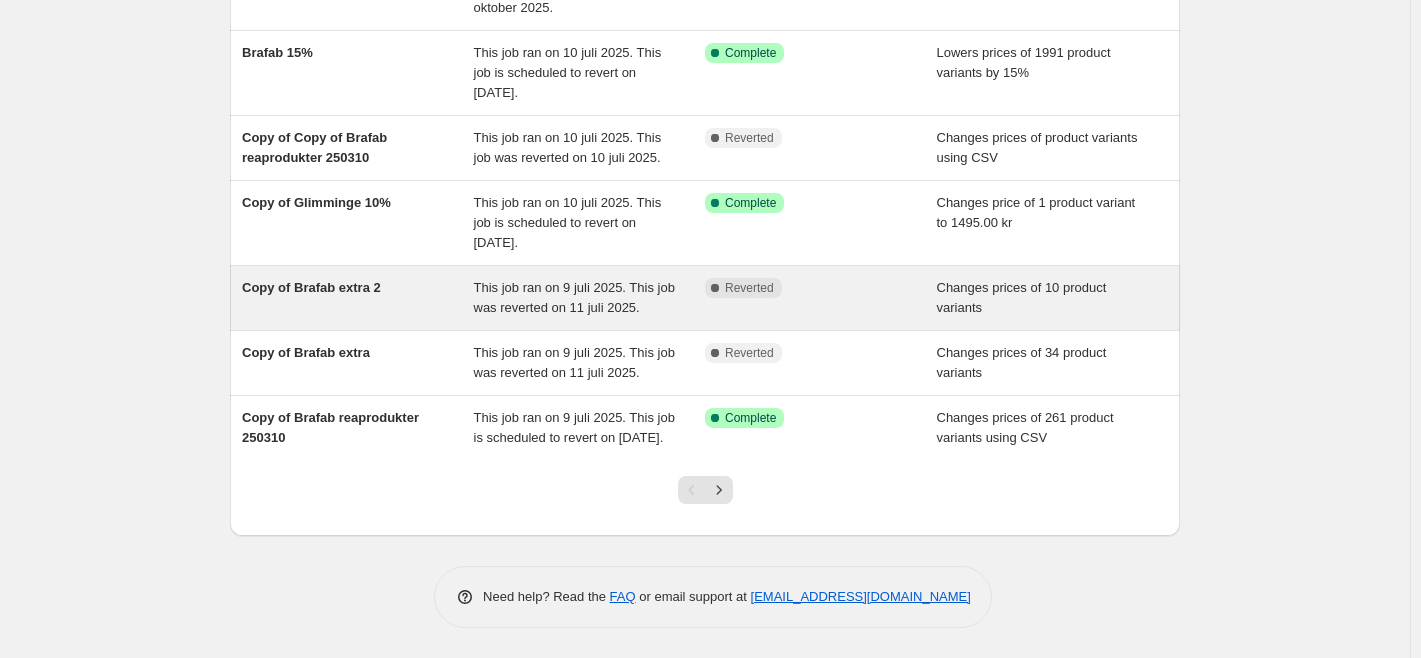click on "This job ran on 9 juli 2025. This job was reverted on 11 juli 2025." at bounding box center (574, 297) 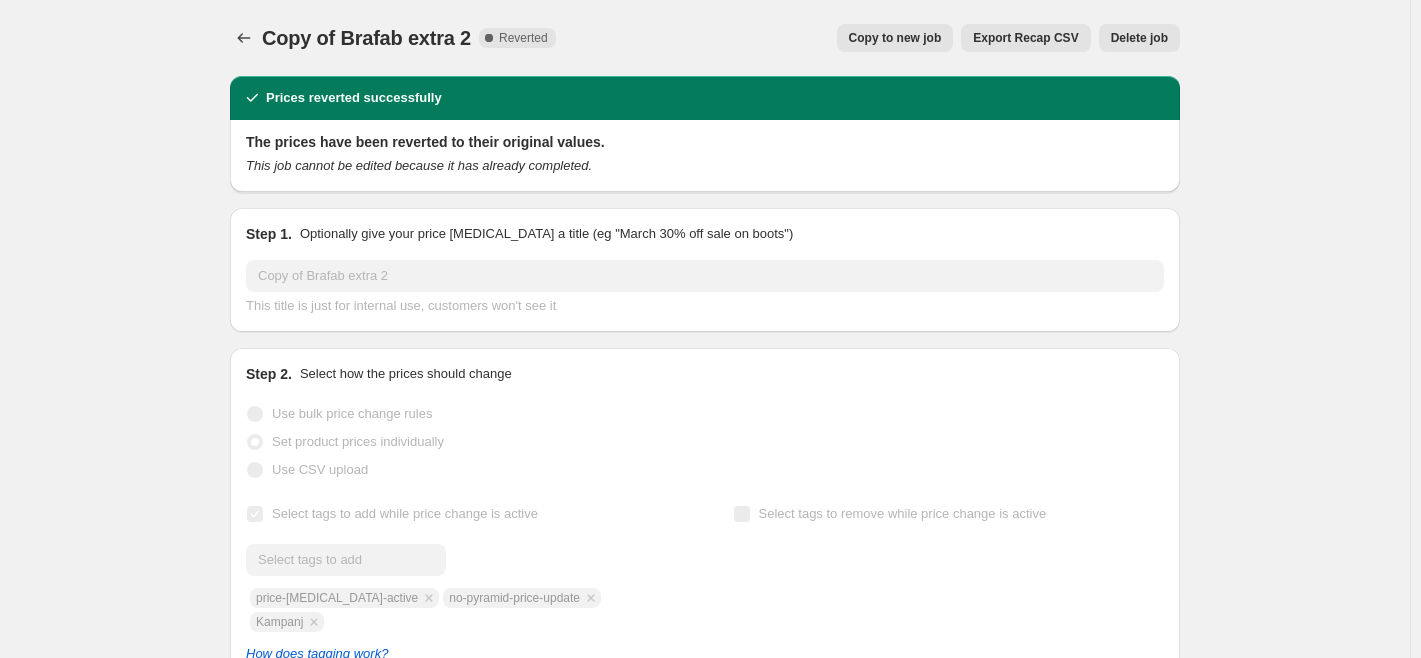 click on "Copy to new job" at bounding box center (895, 38) 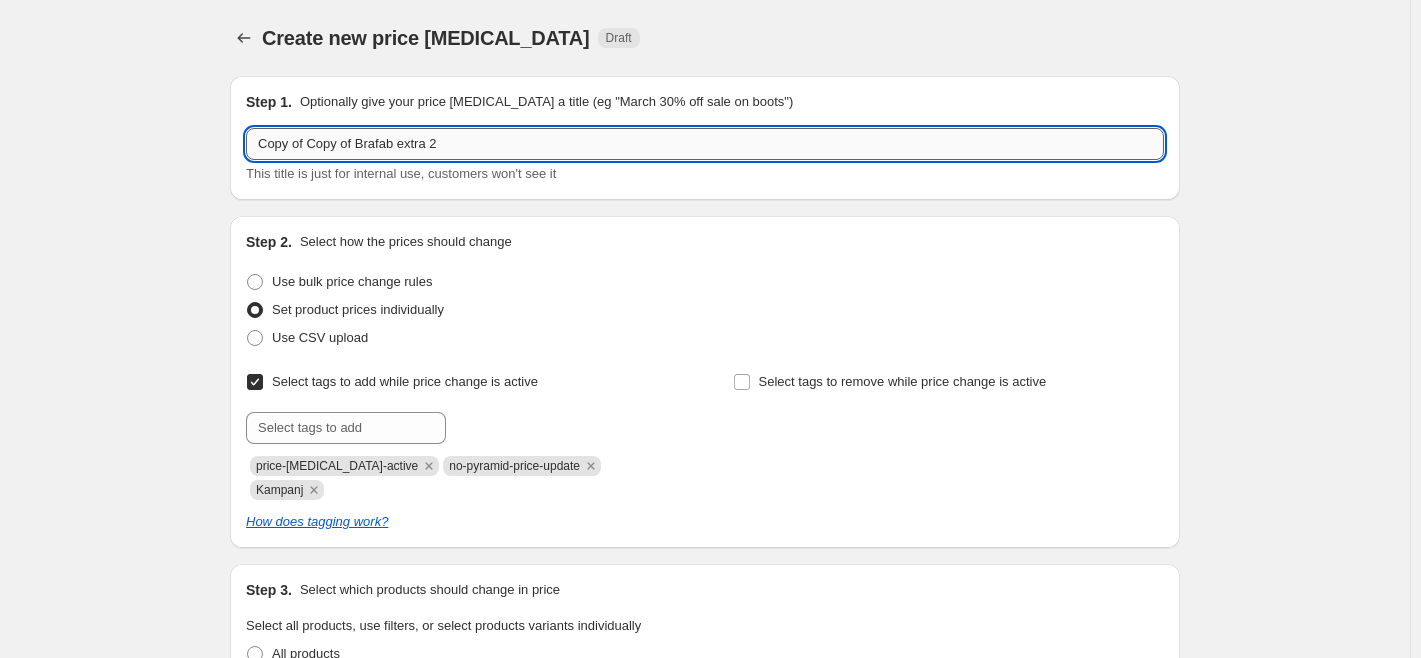 click on "Copy of Copy of Brafab extra 2" at bounding box center (705, 144) 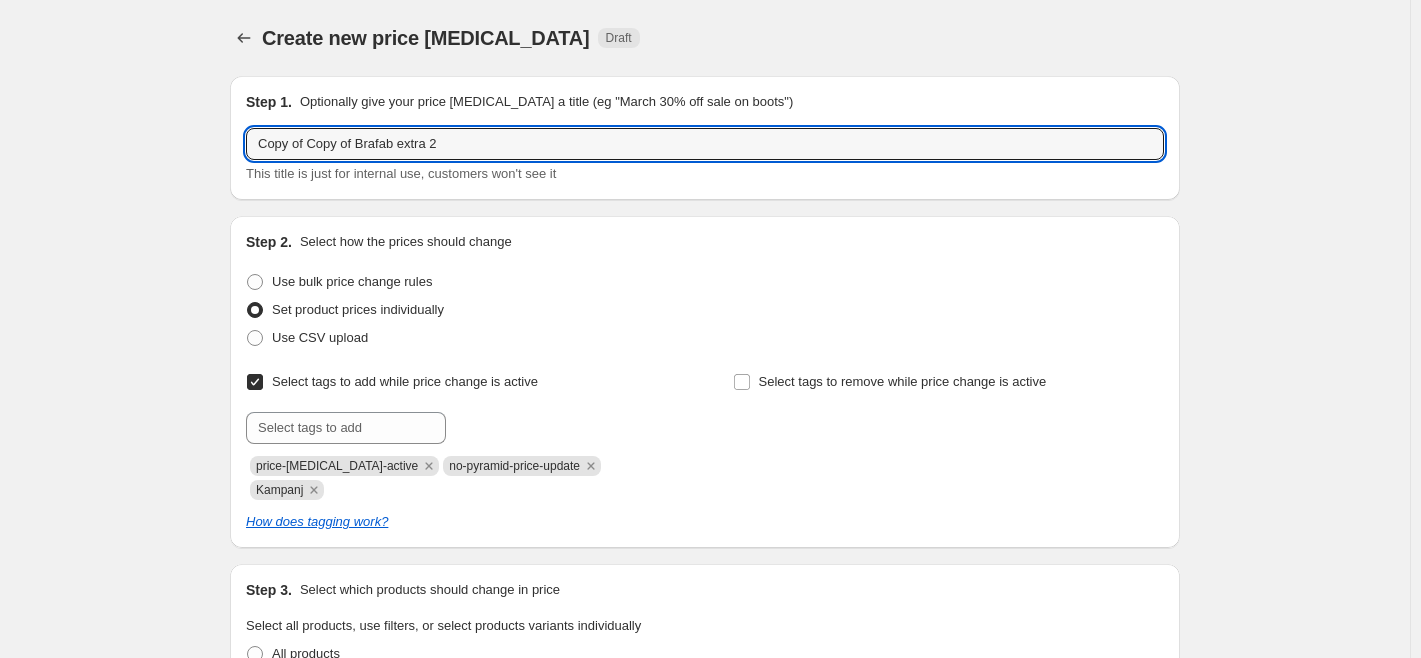 drag, startPoint x: 360, startPoint y: 146, endPoint x: 250, endPoint y: 139, distance: 110.2225 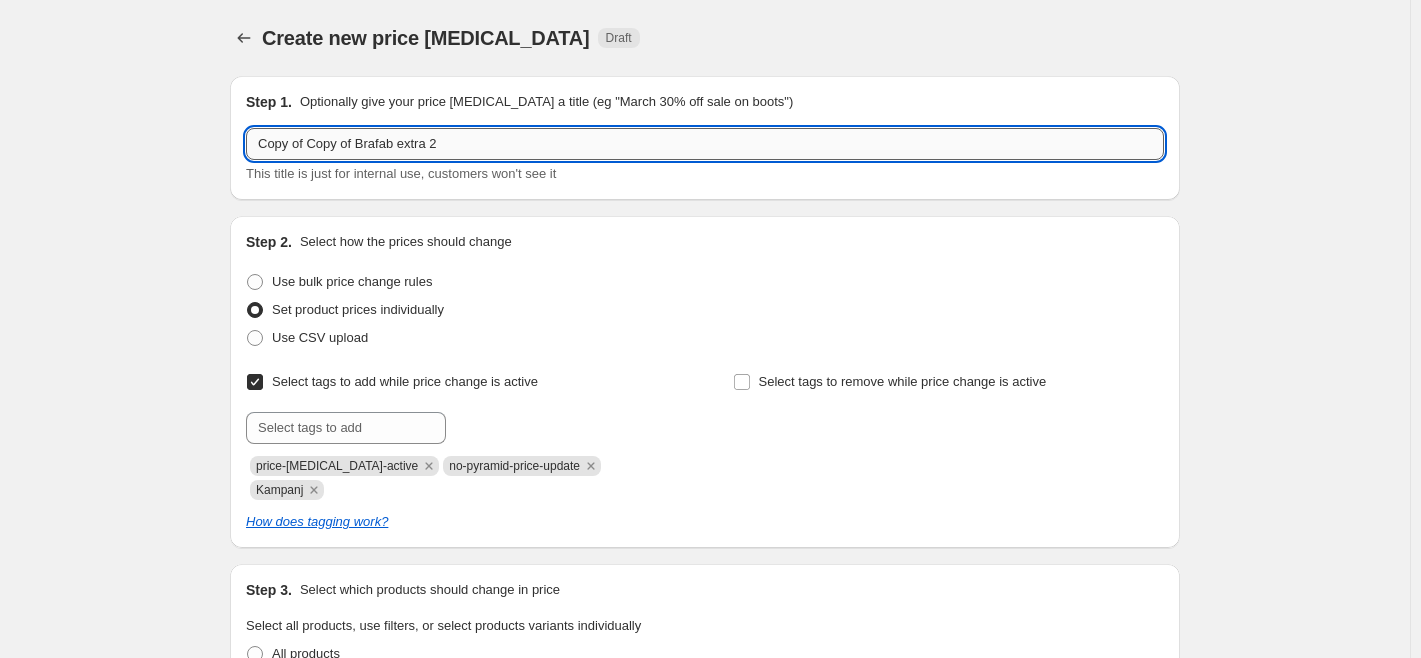 click on "Copy of Copy of Brafab extra 2" at bounding box center (705, 144) 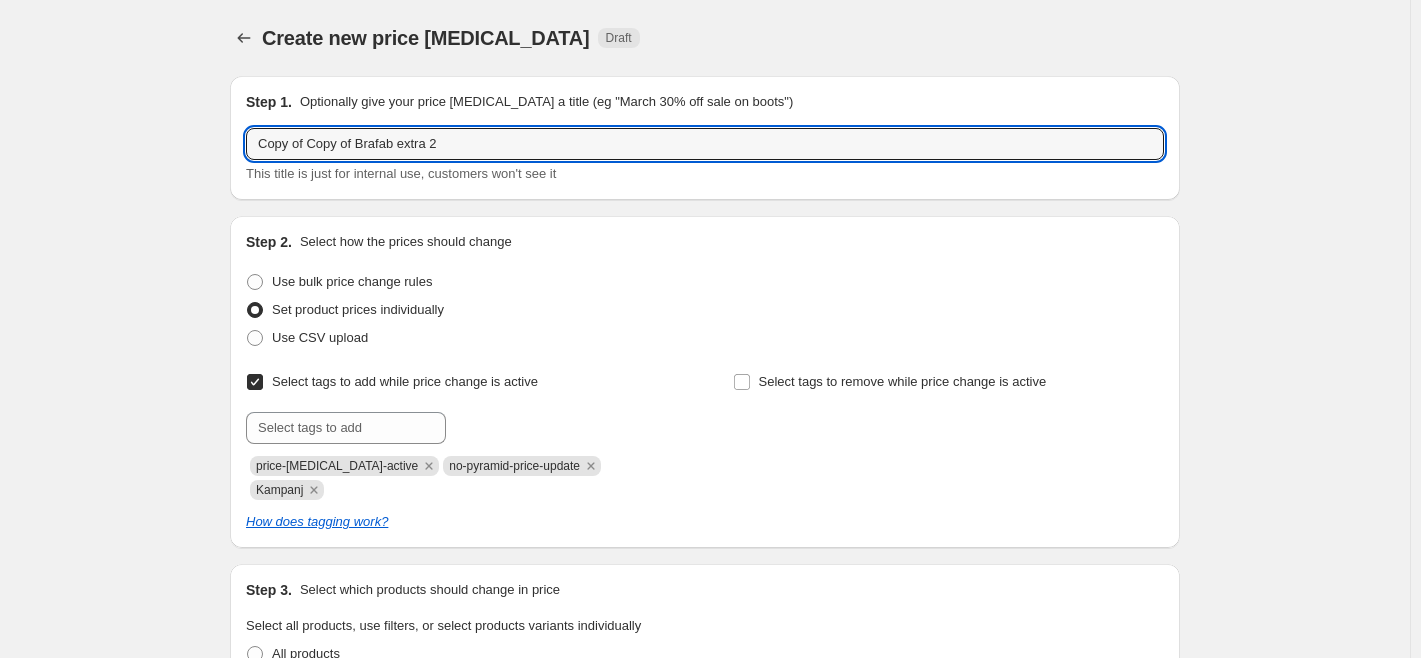drag, startPoint x: 362, startPoint y: 142, endPoint x: 155, endPoint y: 133, distance: 207.19556 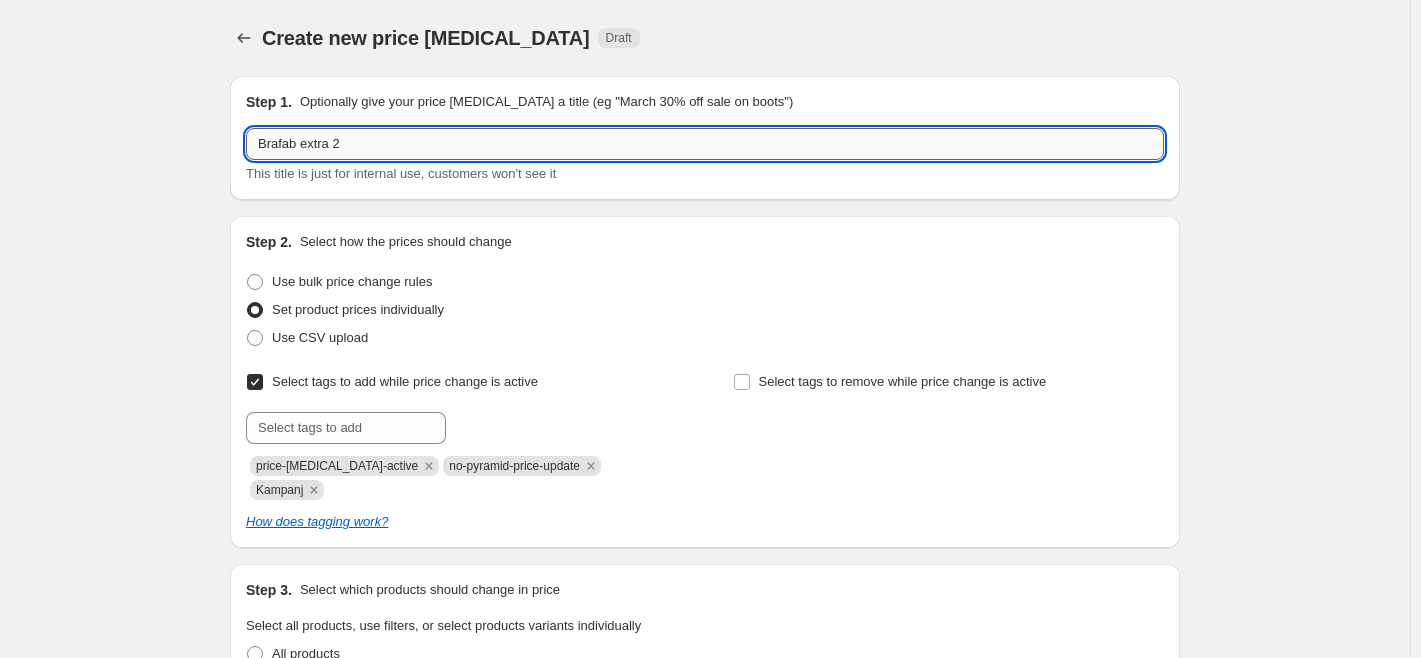 click on "Brafab extra 2" at bounding box center (705, 144) 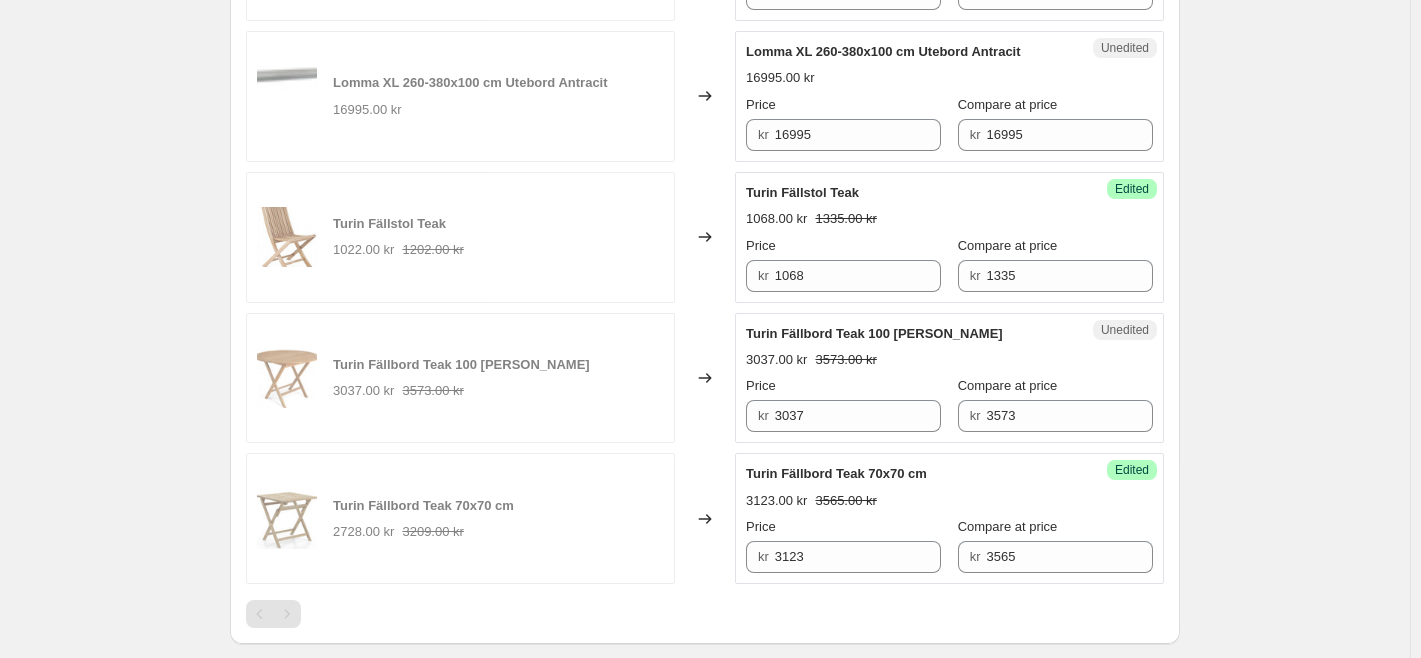 scroll, scrollTop: 2660, scrollLeft: 0, axis: vertical 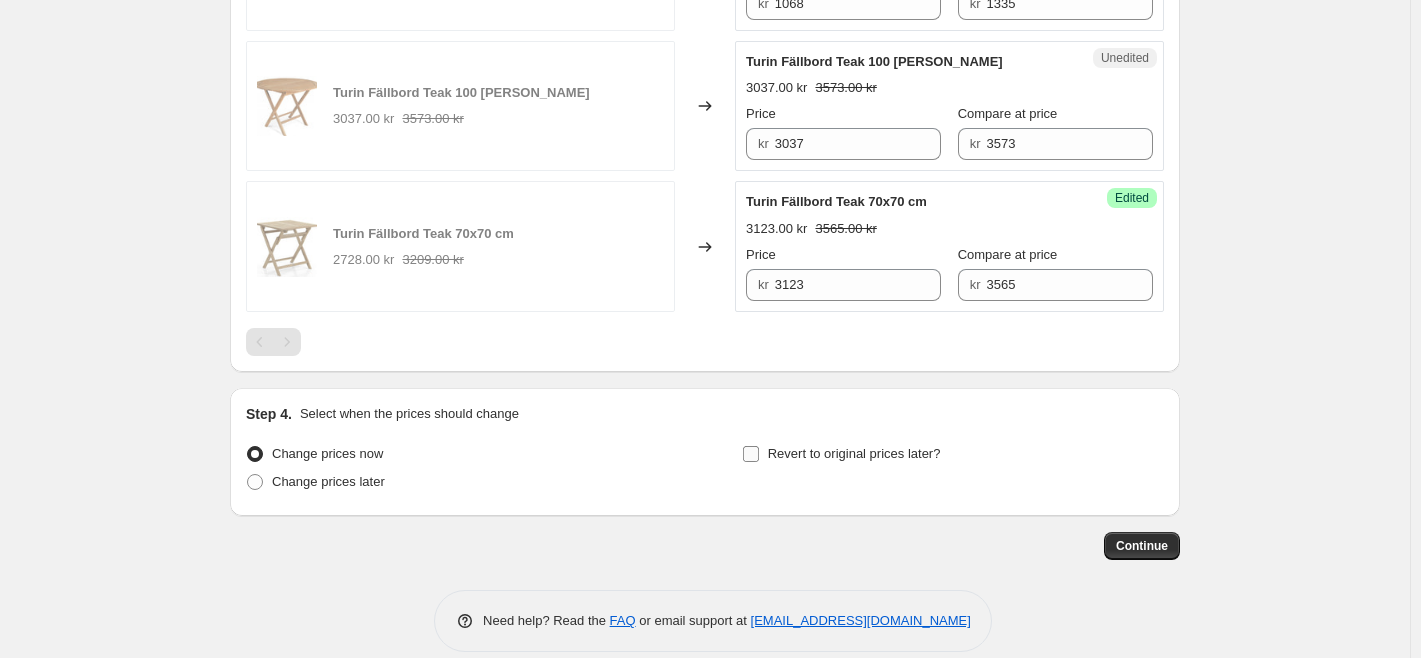 type on "Brafab extra 2" 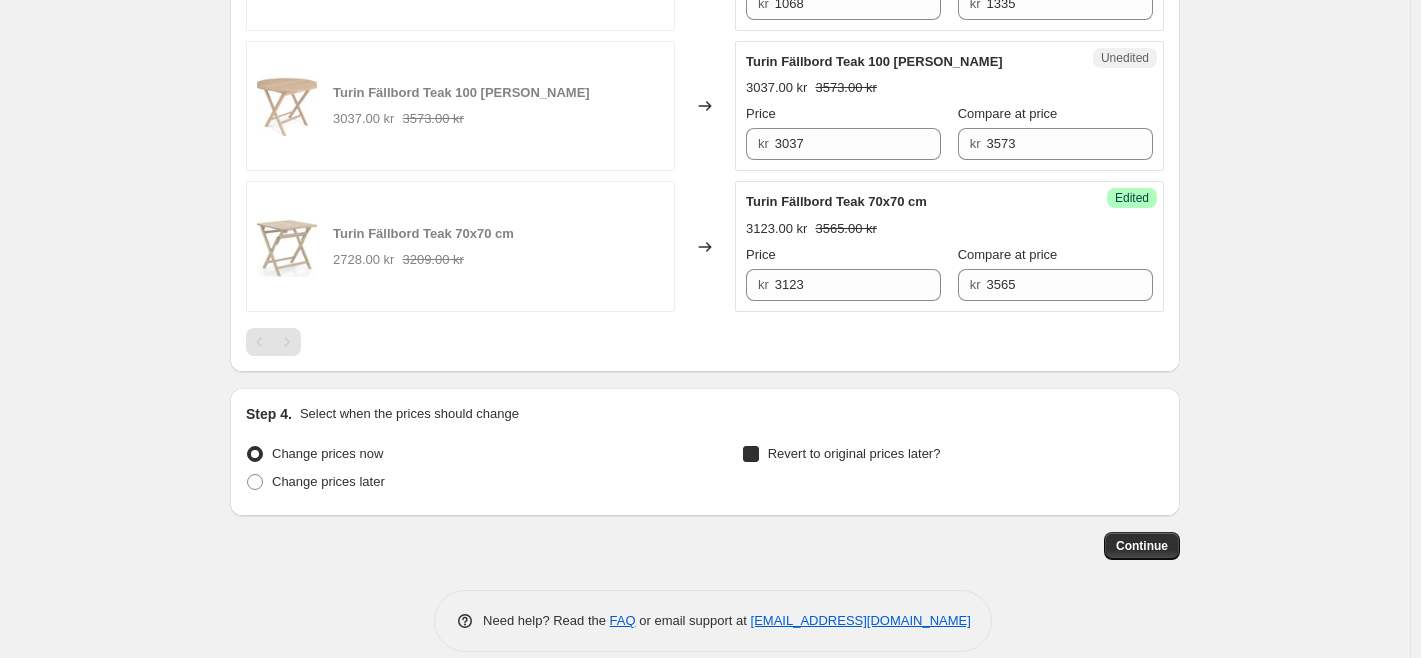 checkbox on "true" 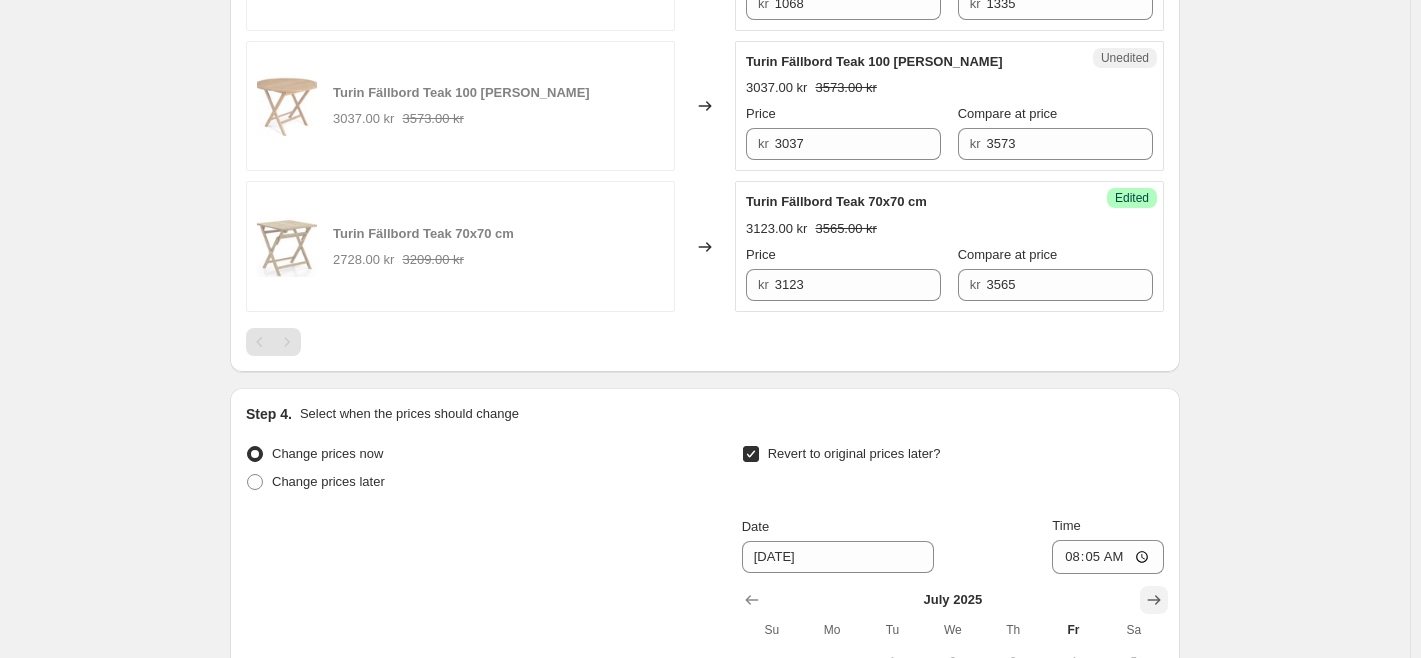 click 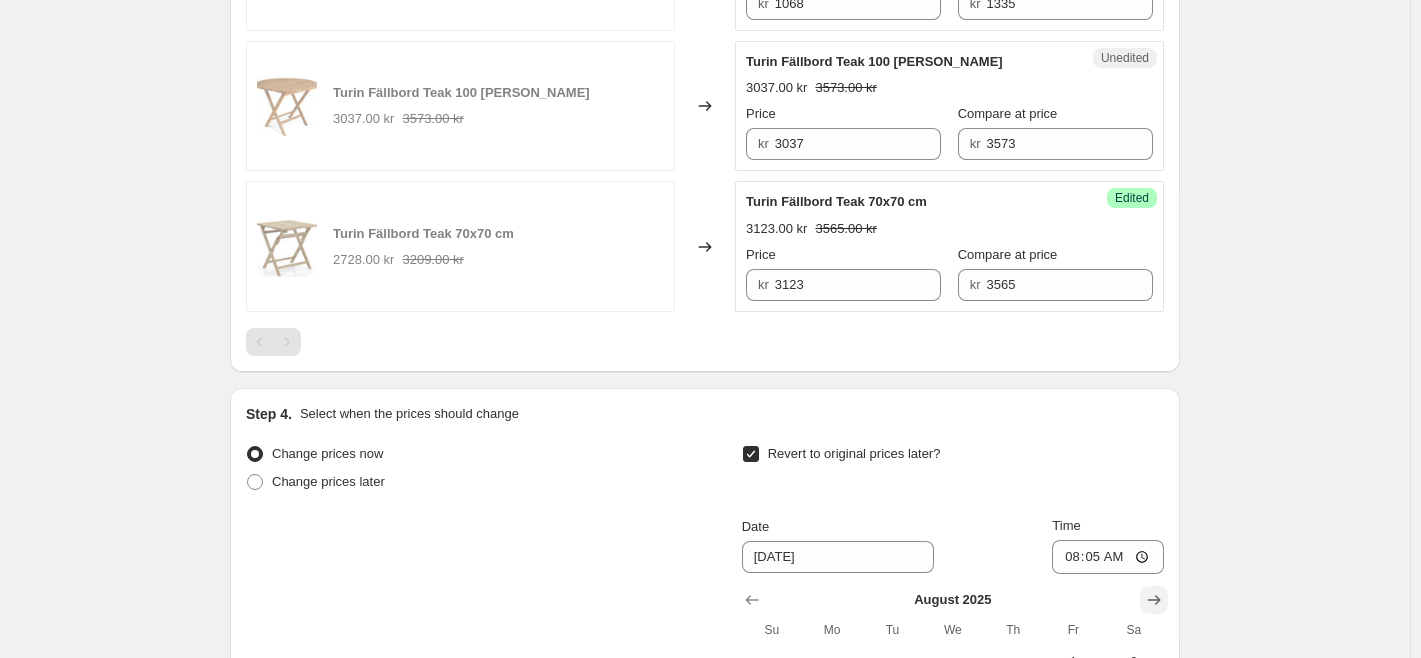click 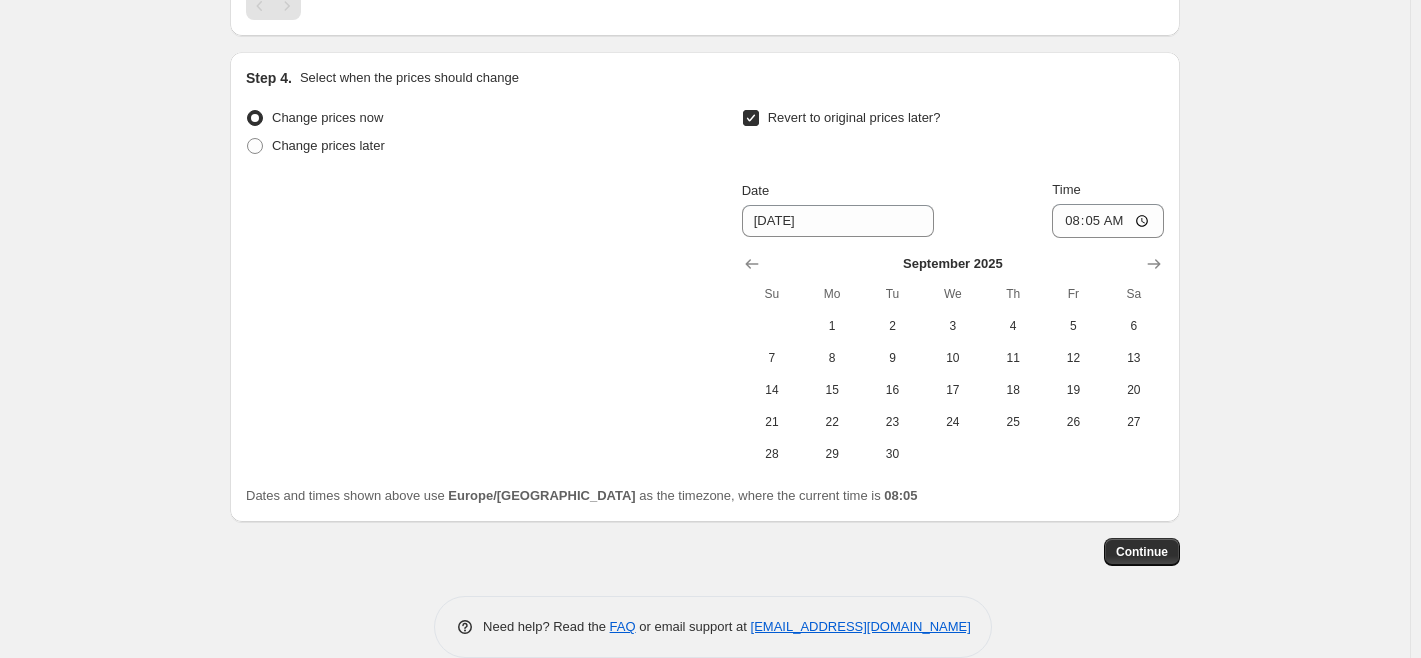 scroll, scrollTop: 3002, scrollLeft: 0, axis: vertical 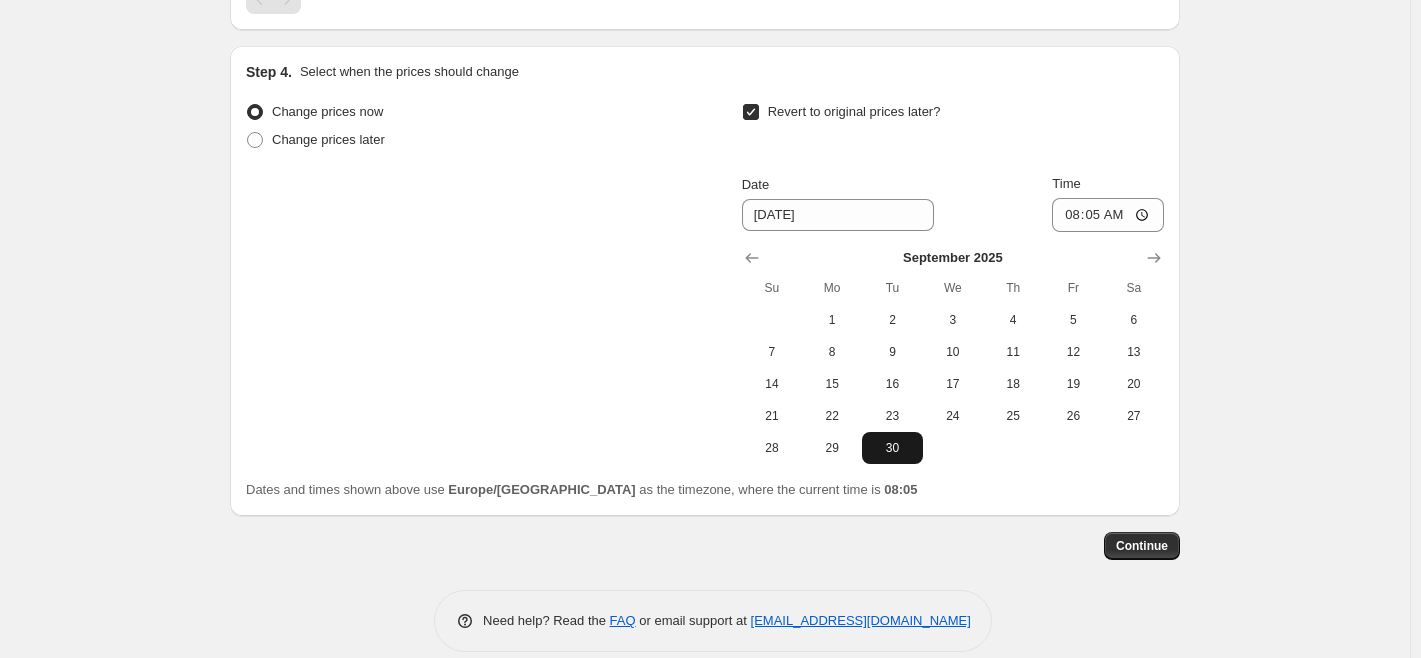 click on "30" at bounding box center (892, 448) 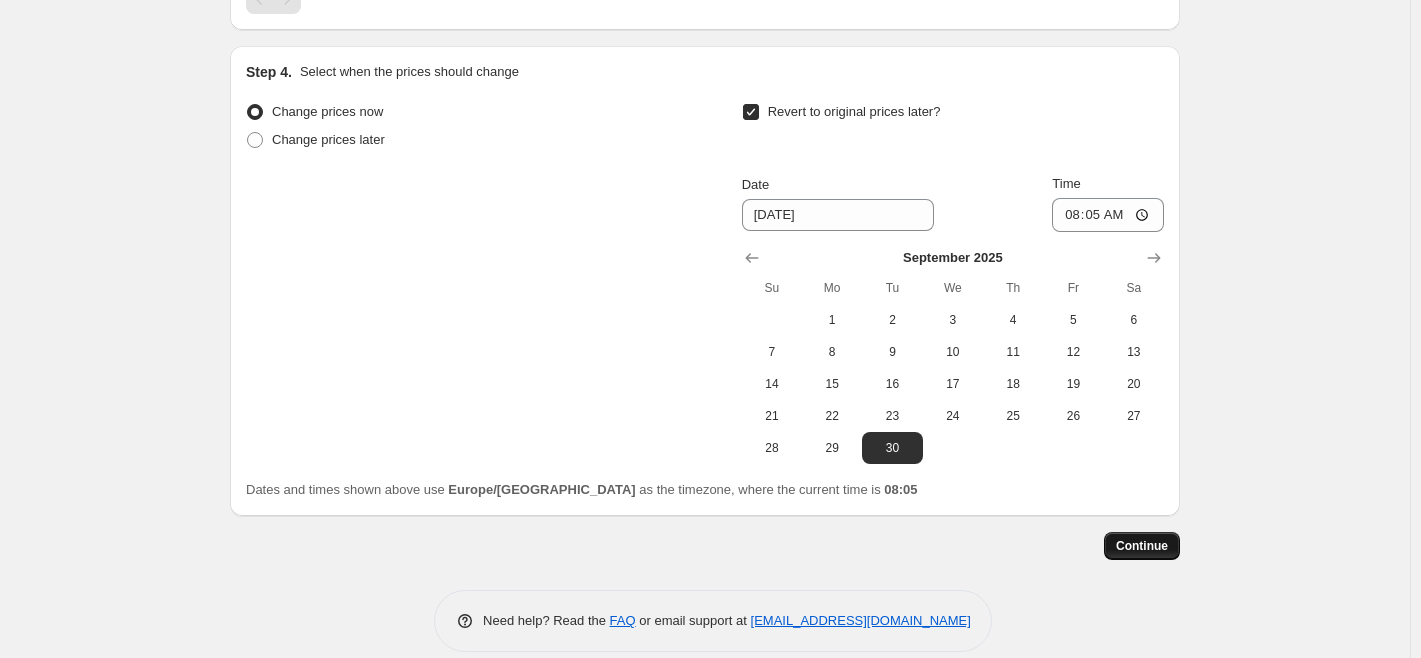 click on "Continue" at bounding box center (1142, 546) 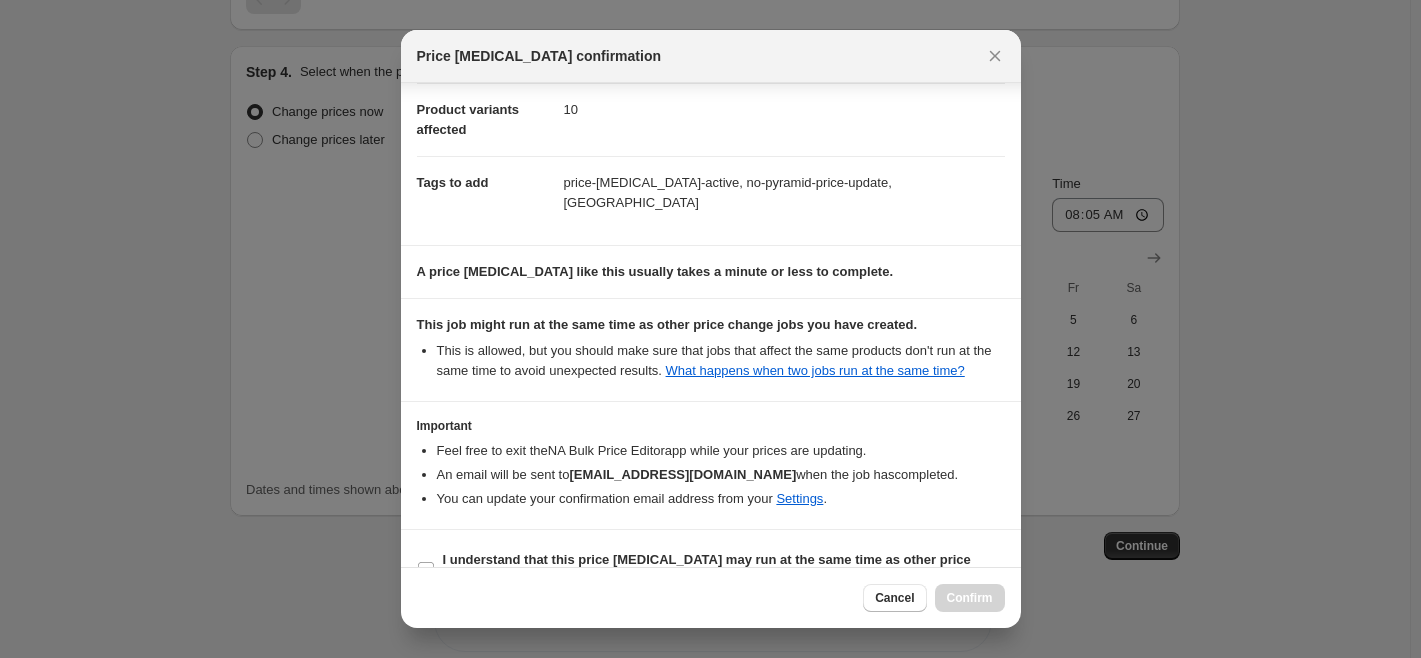 scroll, scrollTop: 131, scrollLeft: 0, axis: vertical 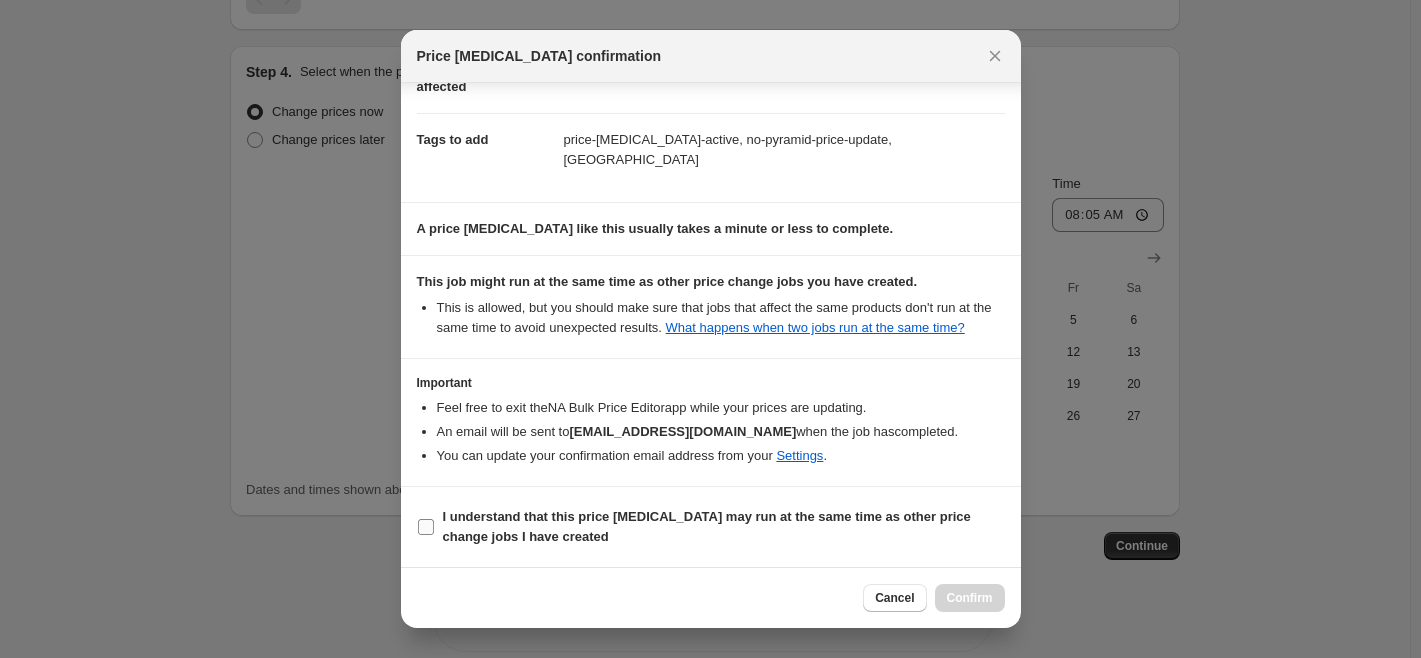 click on "I understand that this price [MEDICAL_DATA] may run at the same time as other price change jobs I have created" at bounding box center [707, 526] 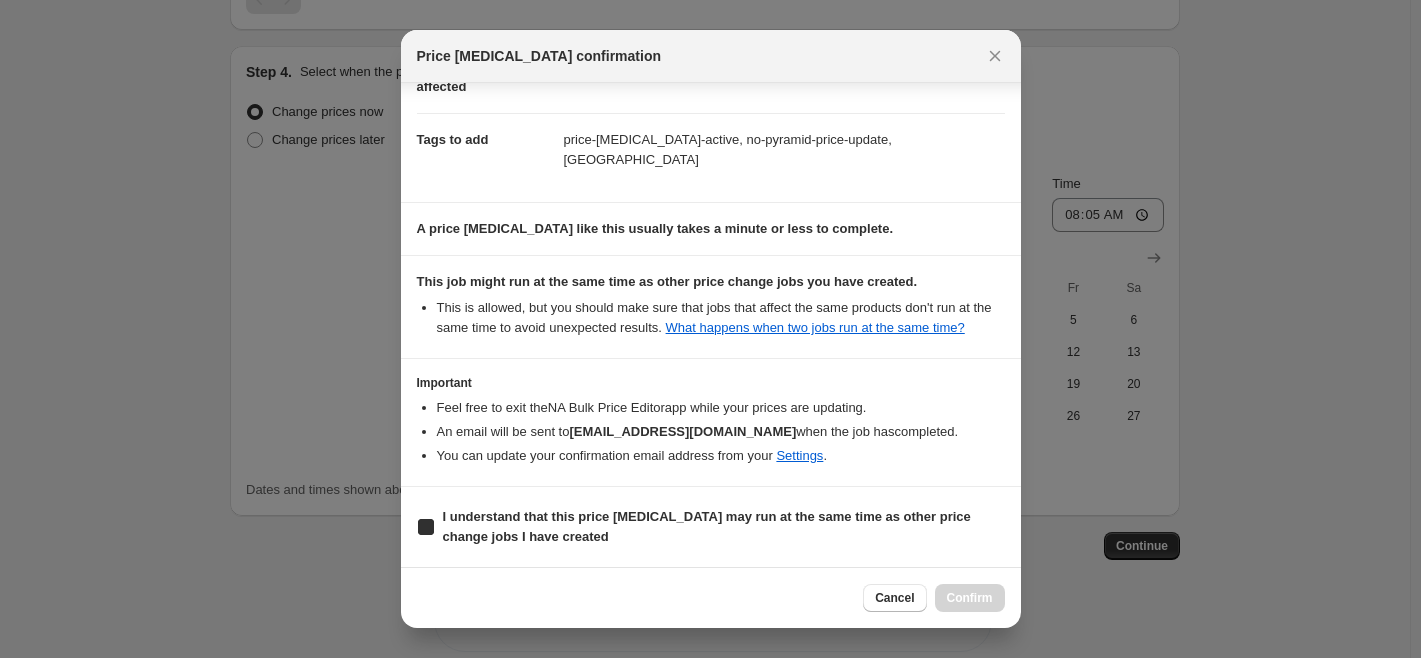 checkbox on "true" 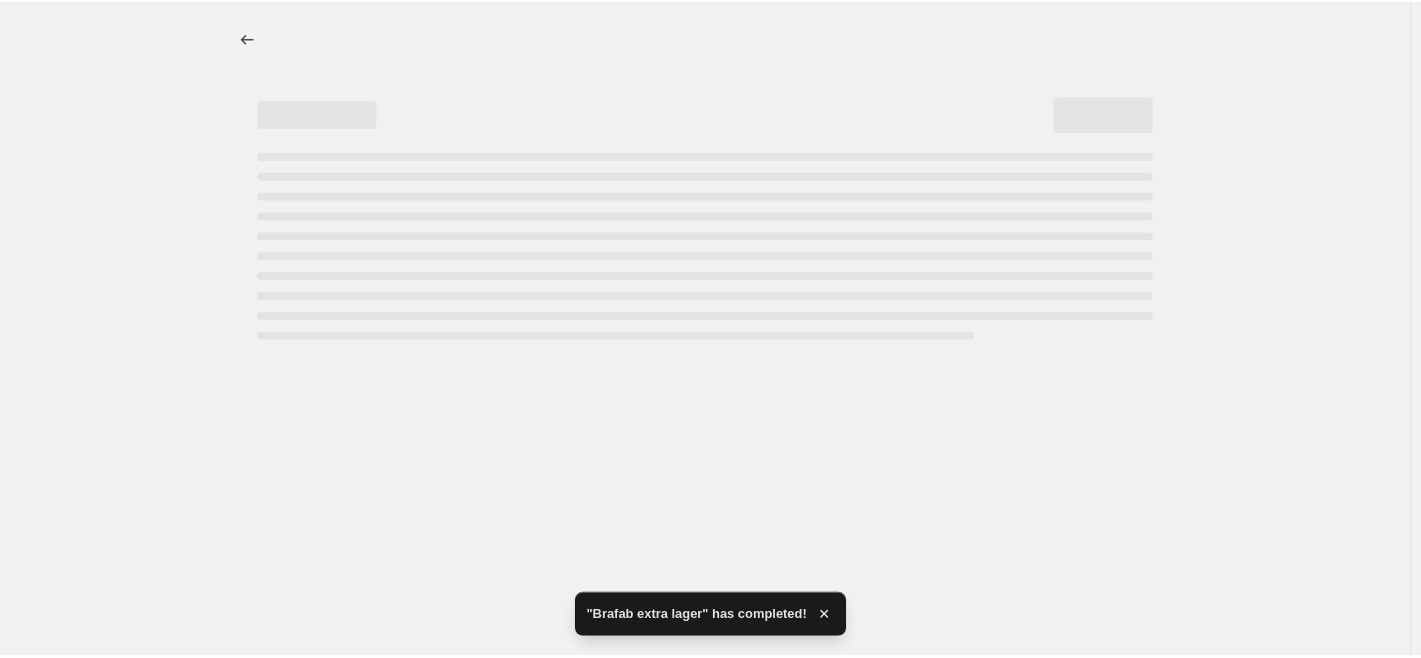 scroll, scrollTop: 0, scrollLeft: 0, axis: both 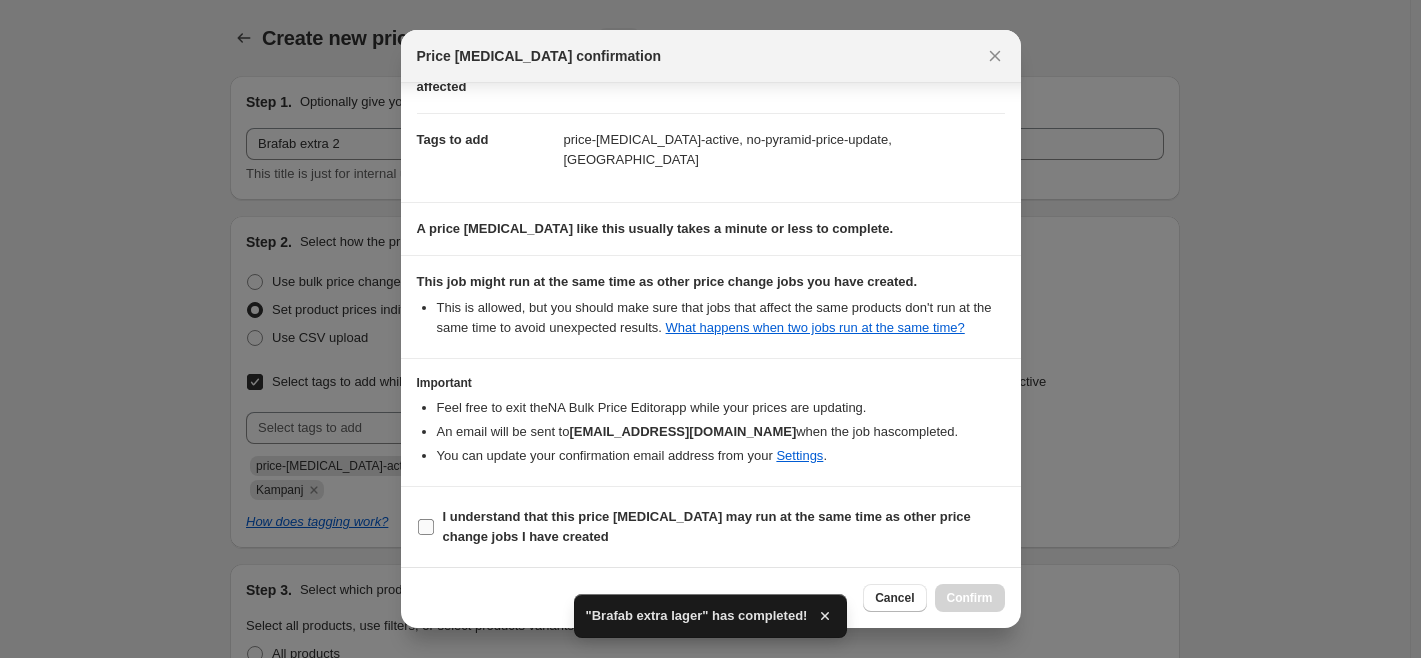 click on "I understand that this price [MEDICAL_DATA] may run at the same time as other price change jobs I have created" at bounding box center (707, 526) 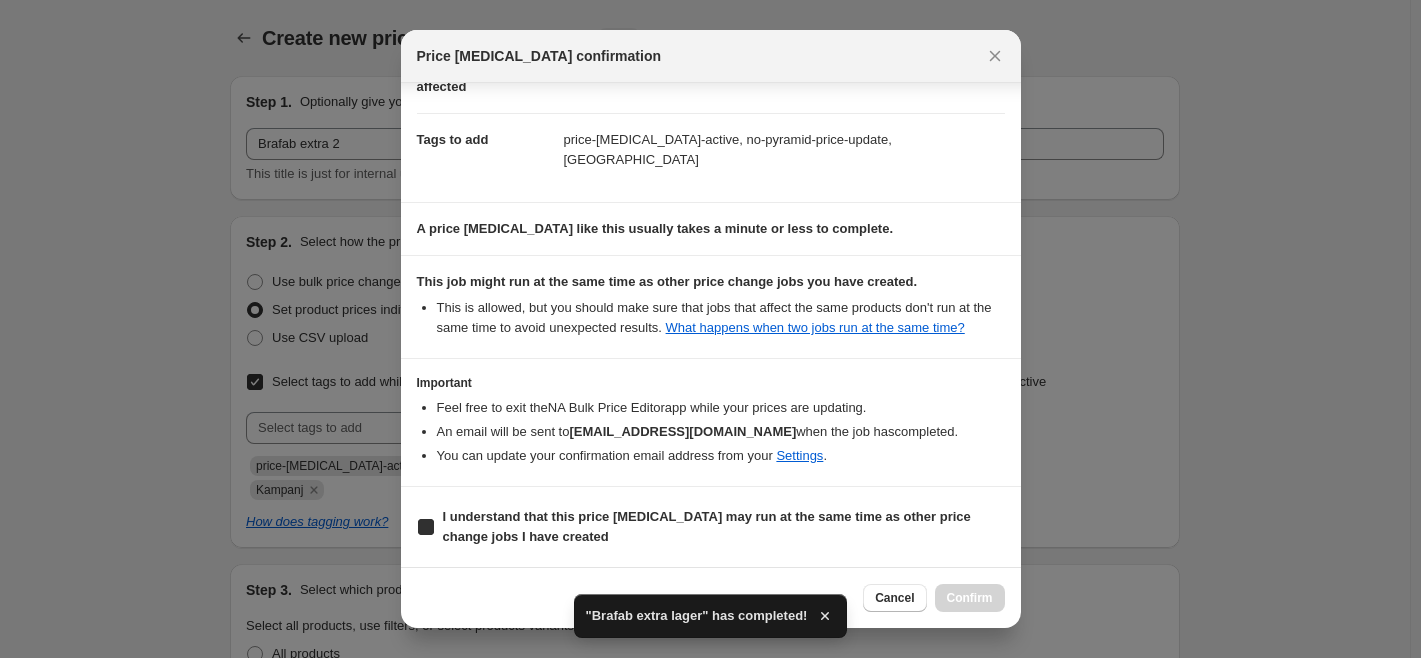 checkbox on "true" 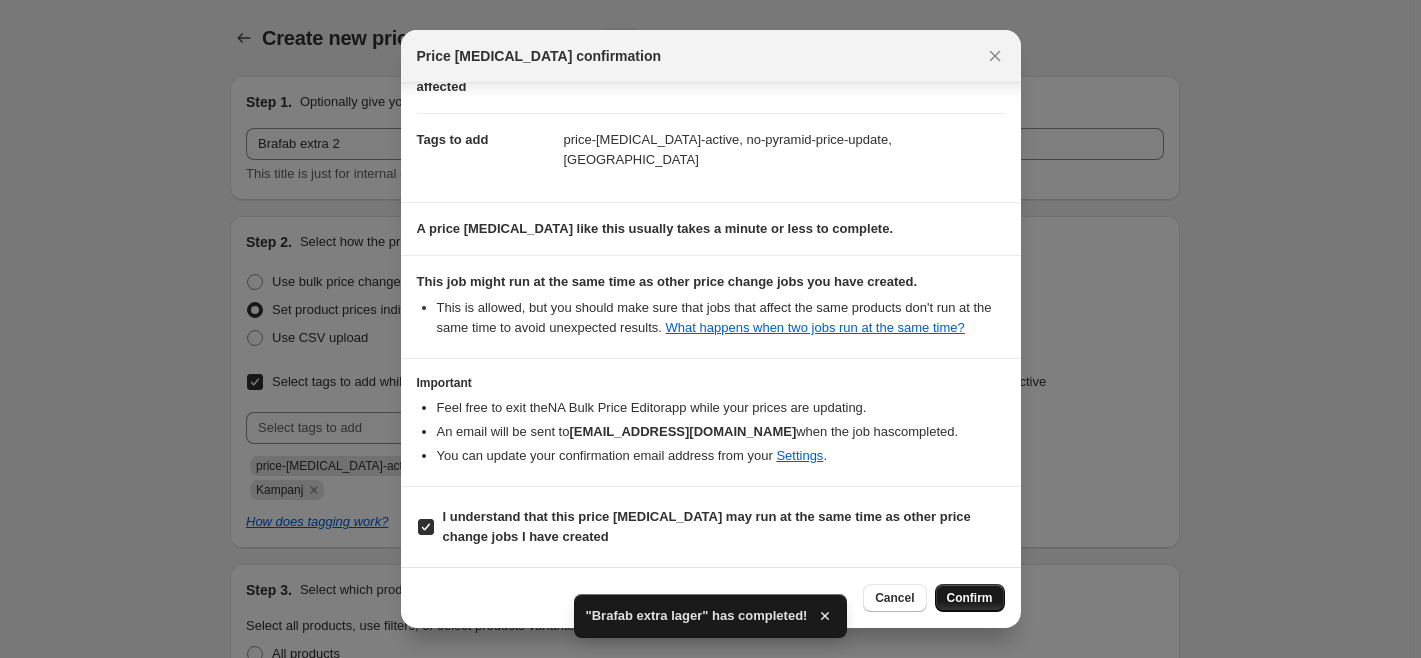 click on "Confirm" at bounding box center (970, 598) 